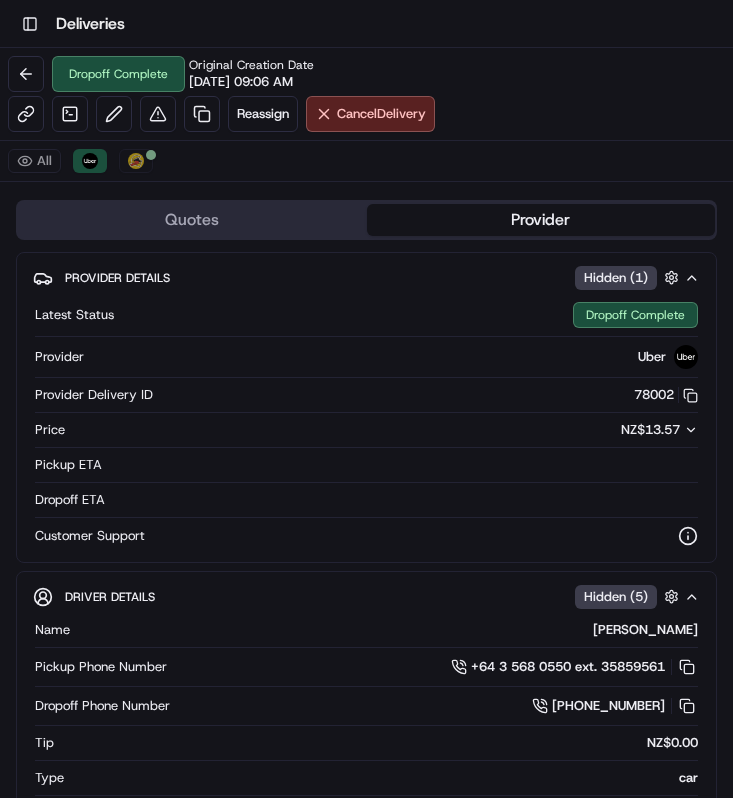 scroll, scrollTop: 0, scrollLeft: 0, axis: both 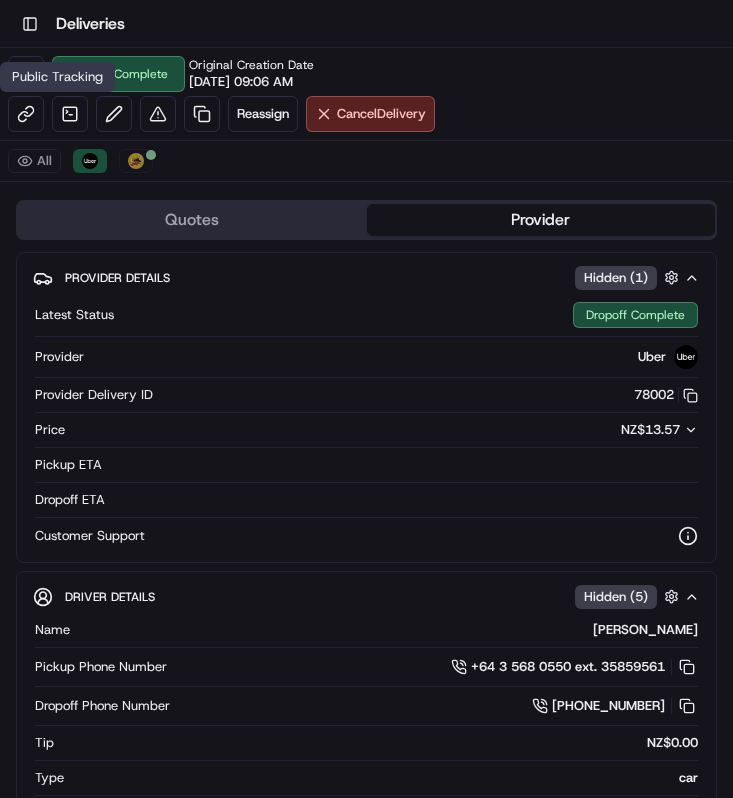 click on "Public Tracking Public Tracking" at bounding box center (57, 77) 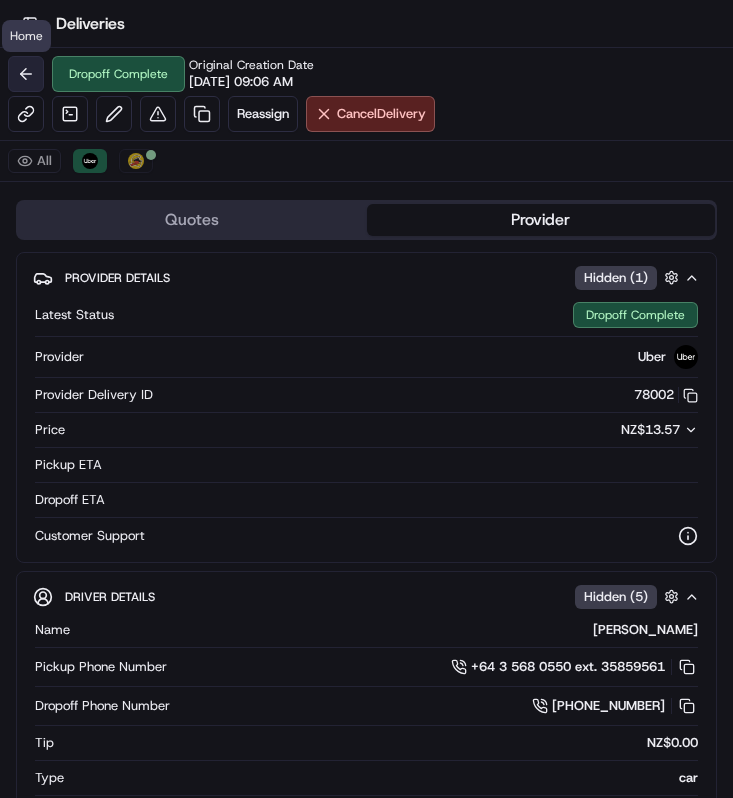 click at bounding box center (26, 74) 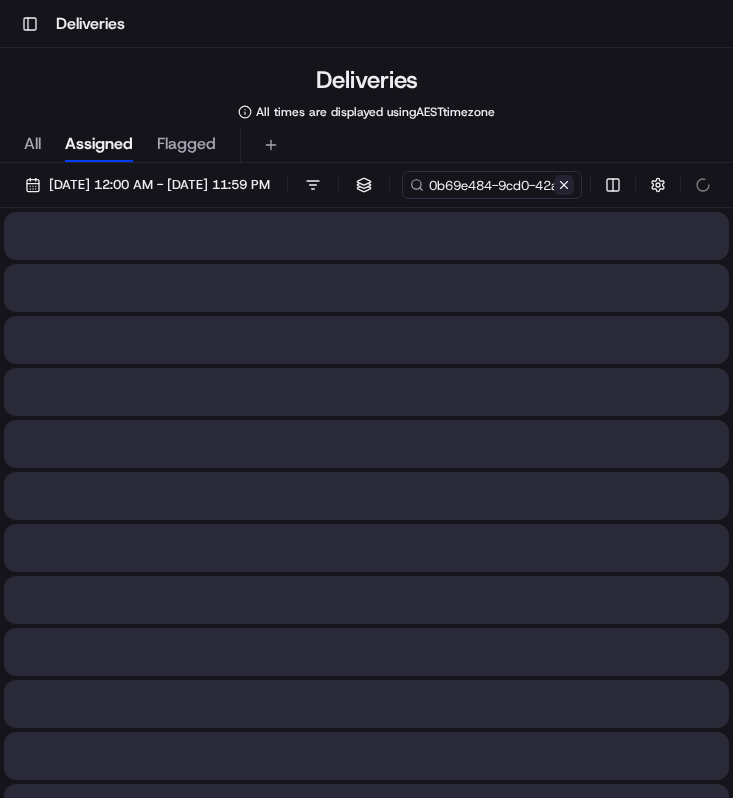 click at bounding box center [564, 185] 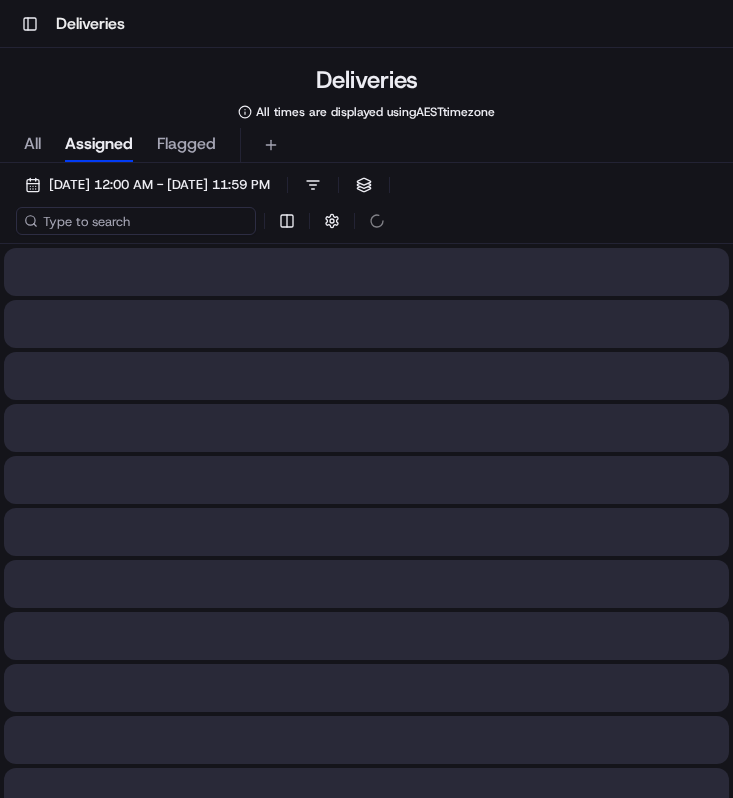 click at bounding box center [136, 221] 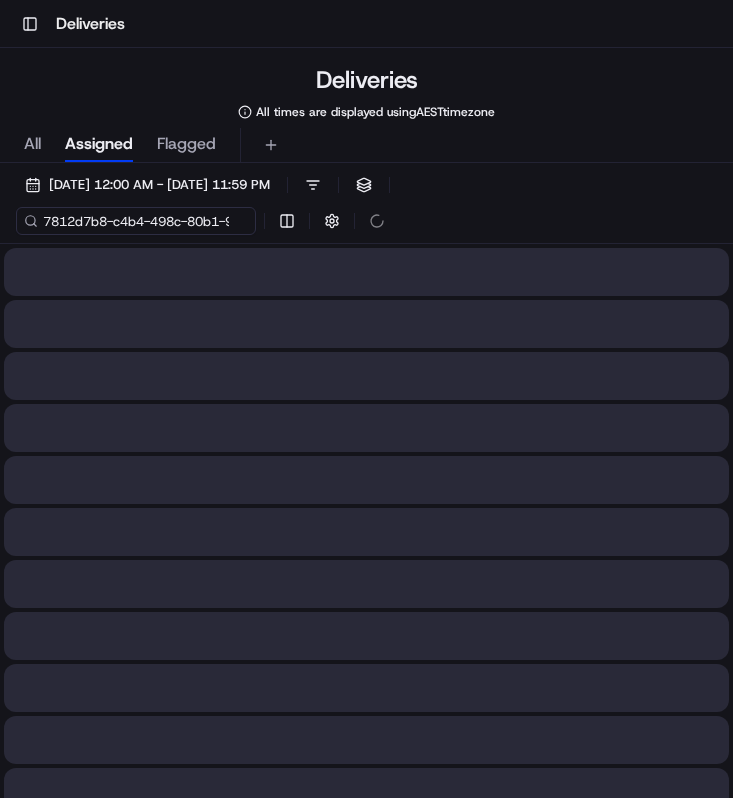 scroll, scrollTop: 0, scrollLeft: 101, axis: horizontal 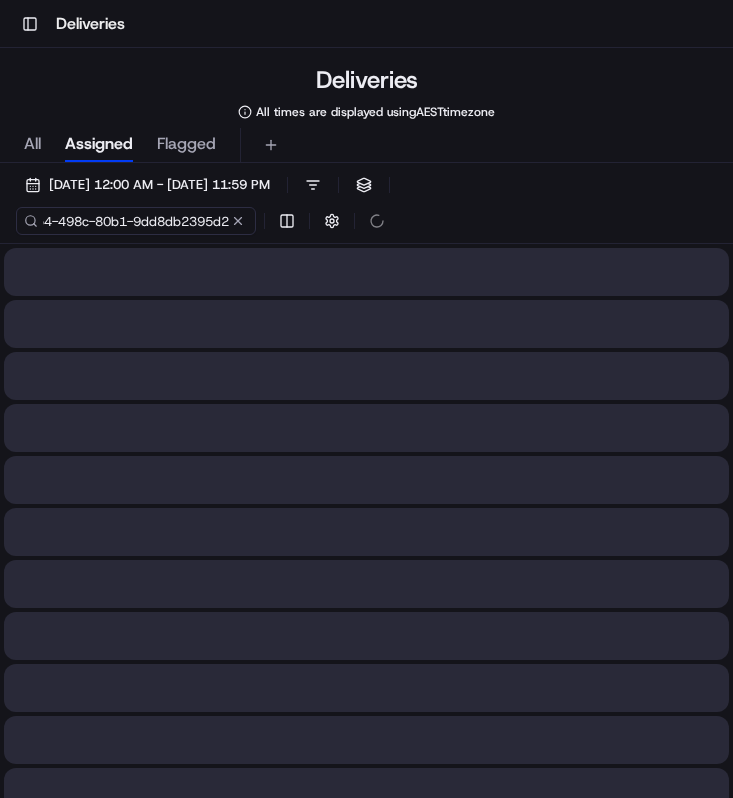 type on "7812d7b8-c4b4-498c-80b1-9dd8db2395d2" 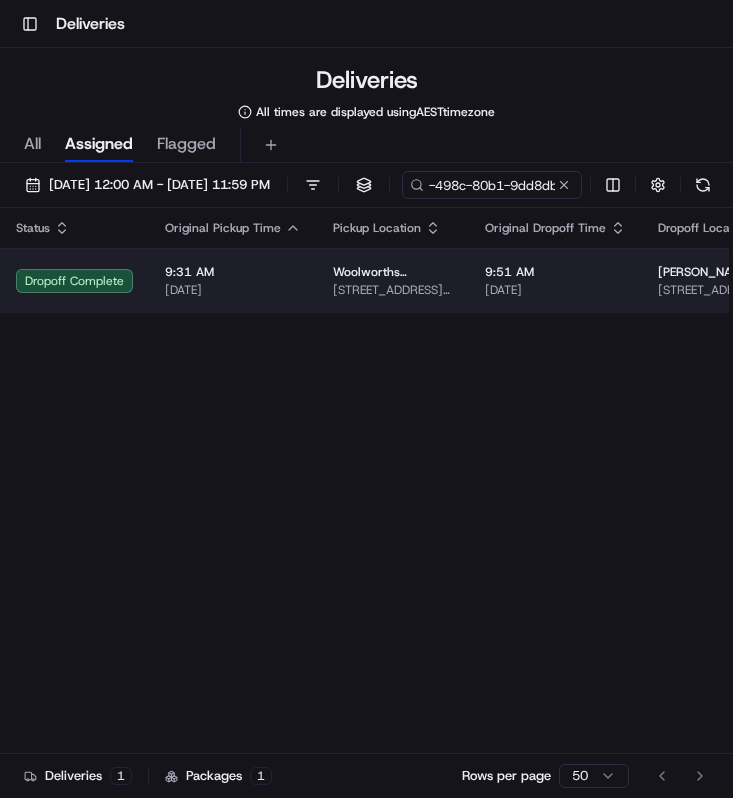 click on "Woolworths Supermarket NZ - Timaru Countdown" at bounding box center (393, 272) 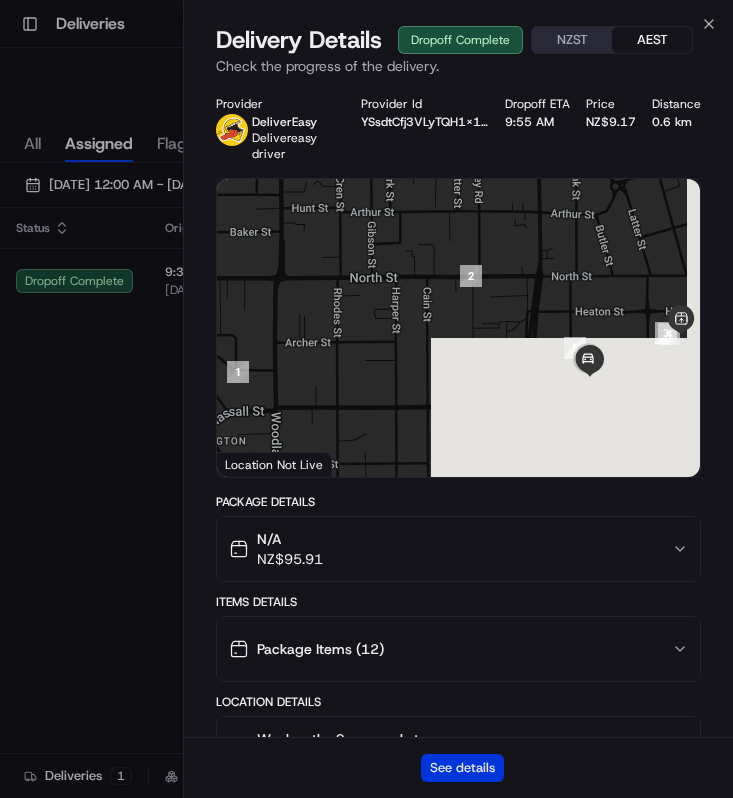 click on "See details" at bounding box center [462, 768] 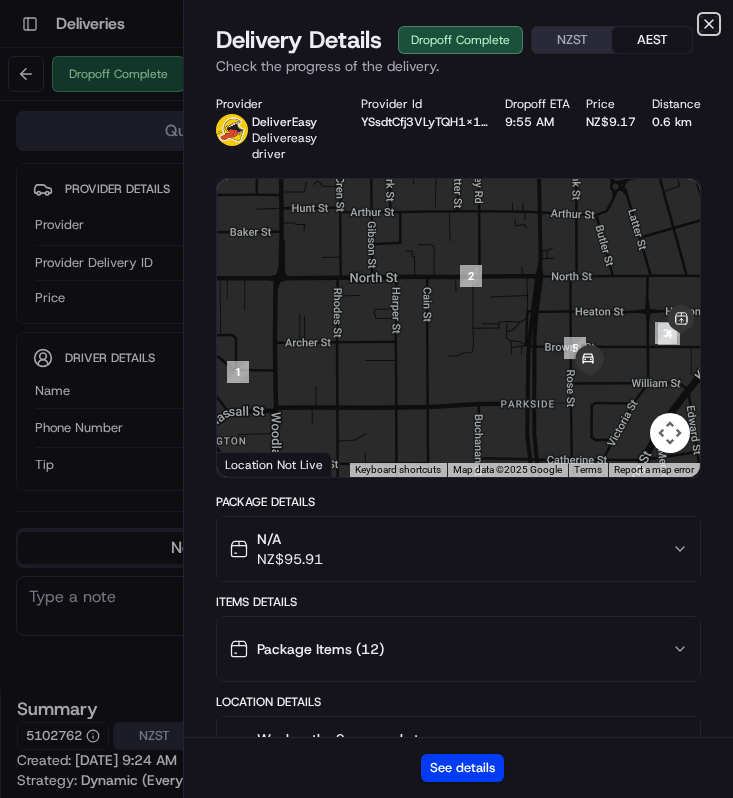 click 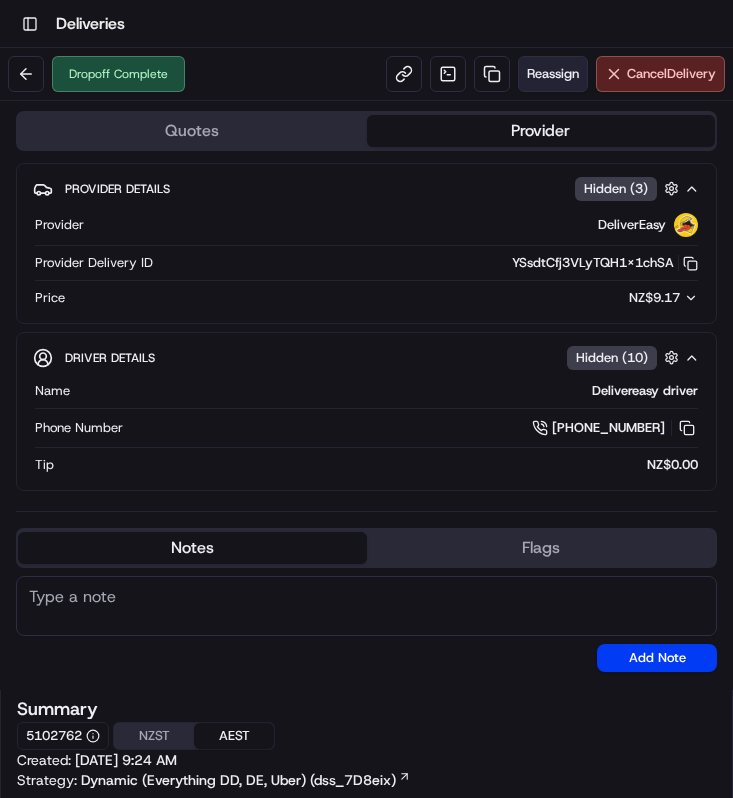 click on "Reassign" at bounding box center (553, 74) 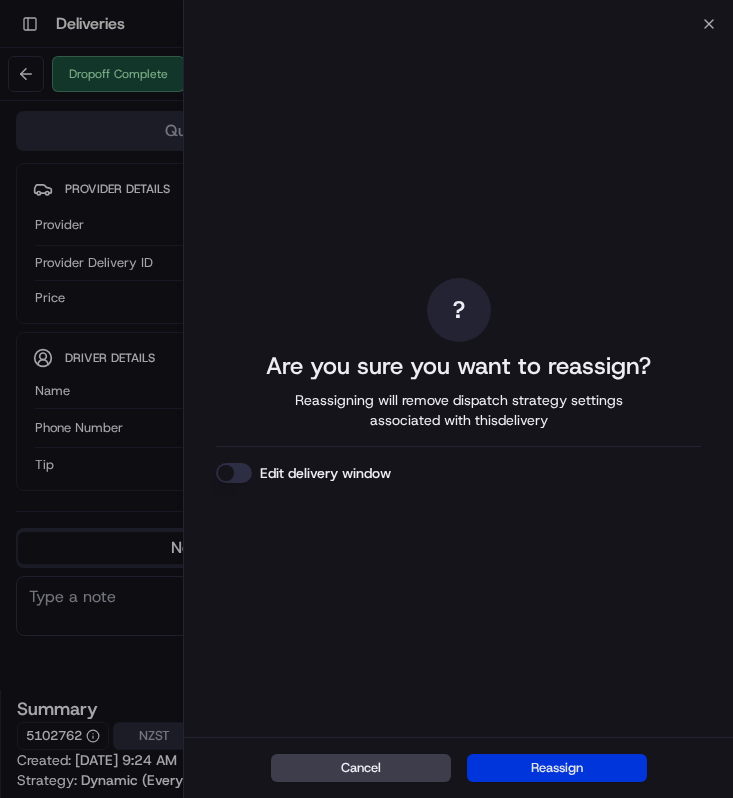 click on "Reassign" at bounding box center [557, 768] 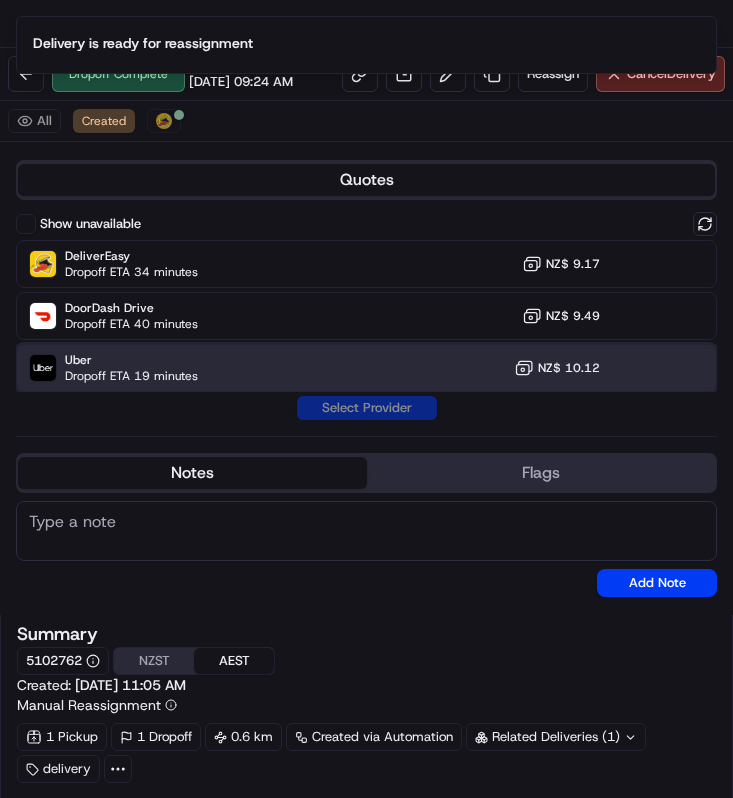 click on "Uber Dropoff ETA   19 minutes NZ$   10.12" at bounding box center (366, 368) 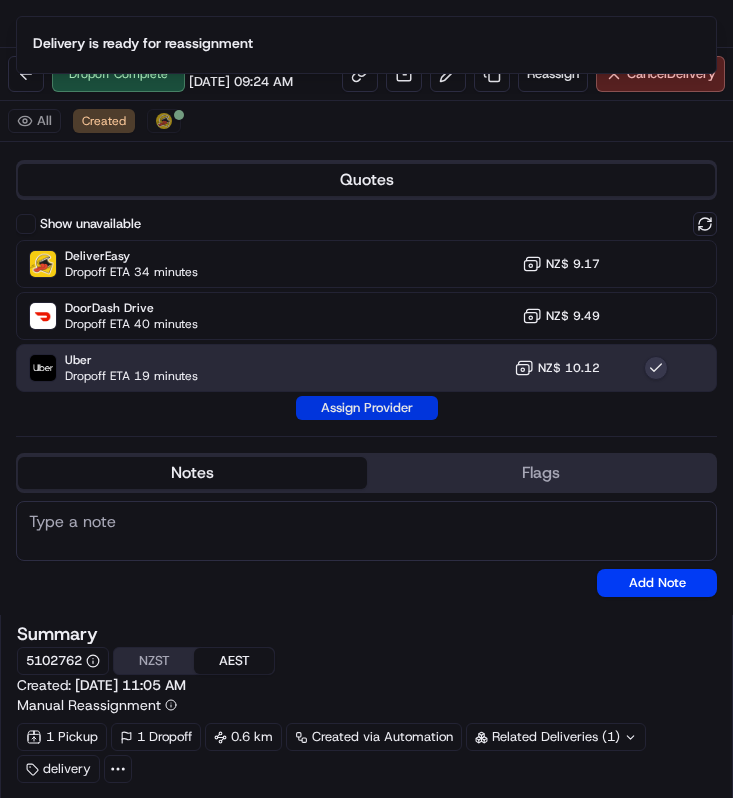 click on "Assign Provider" at bounding box center [367, 408] 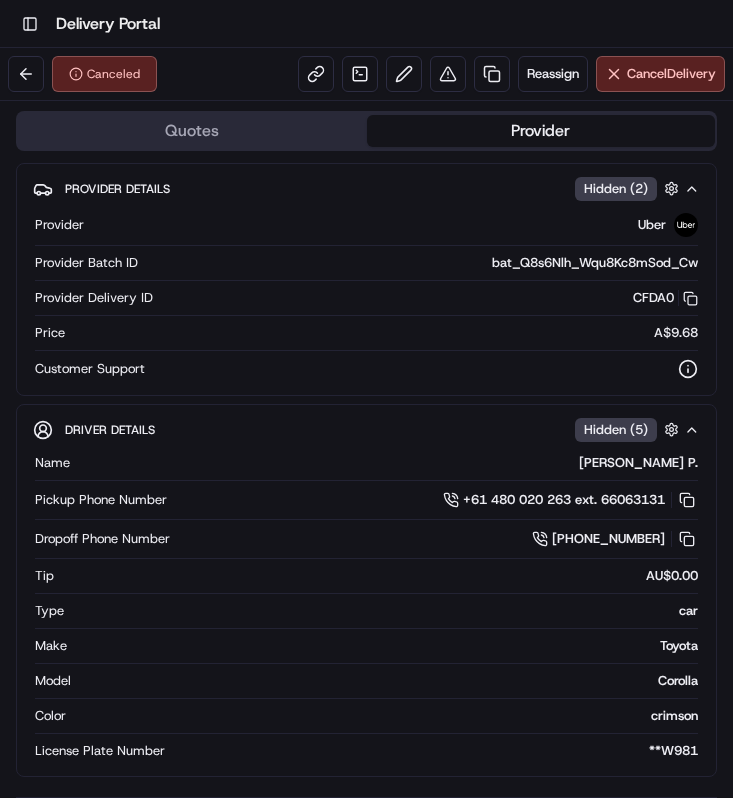 scroll, scrollTop: 0, scrollLeft: 0, axis: both 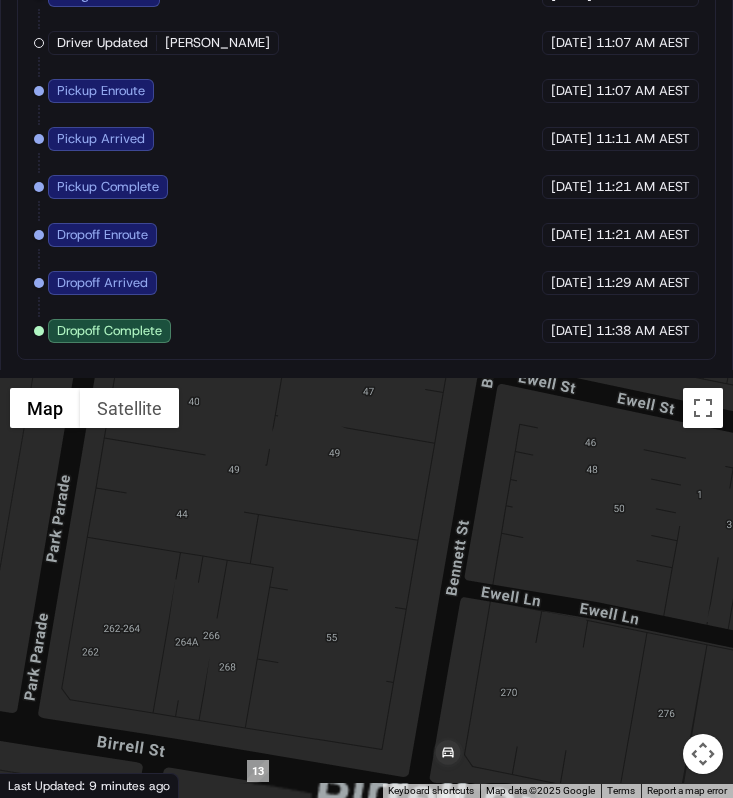 drag, startPoint x: 504, startPoint y: 705, endPoint x: 510, endPoint y: 513, distance: 192.09373 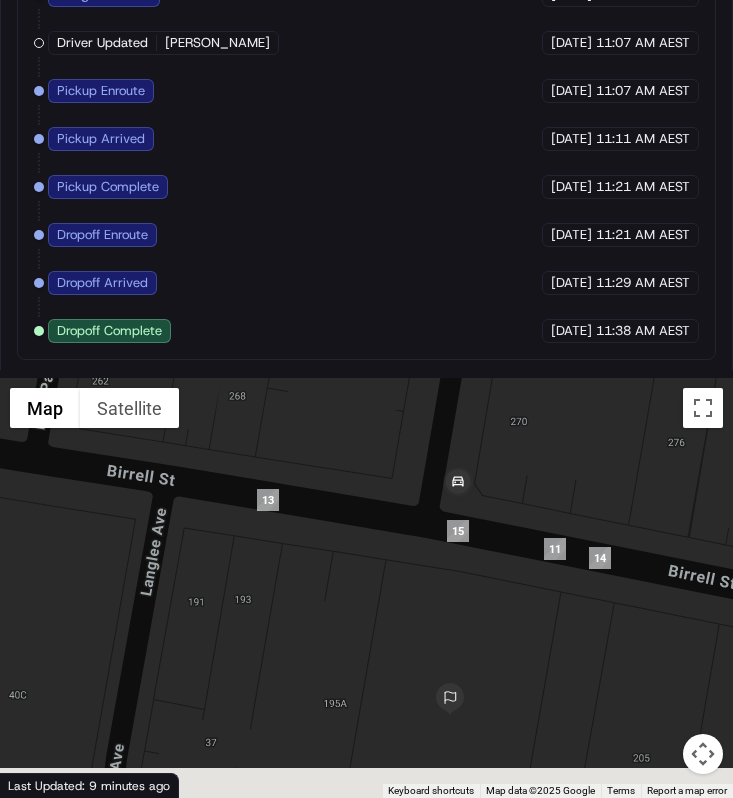 drag, startPoint x: 476, startPoint y: 597, endPoint x: 477, endPoint y: 490, distance: 107.00467 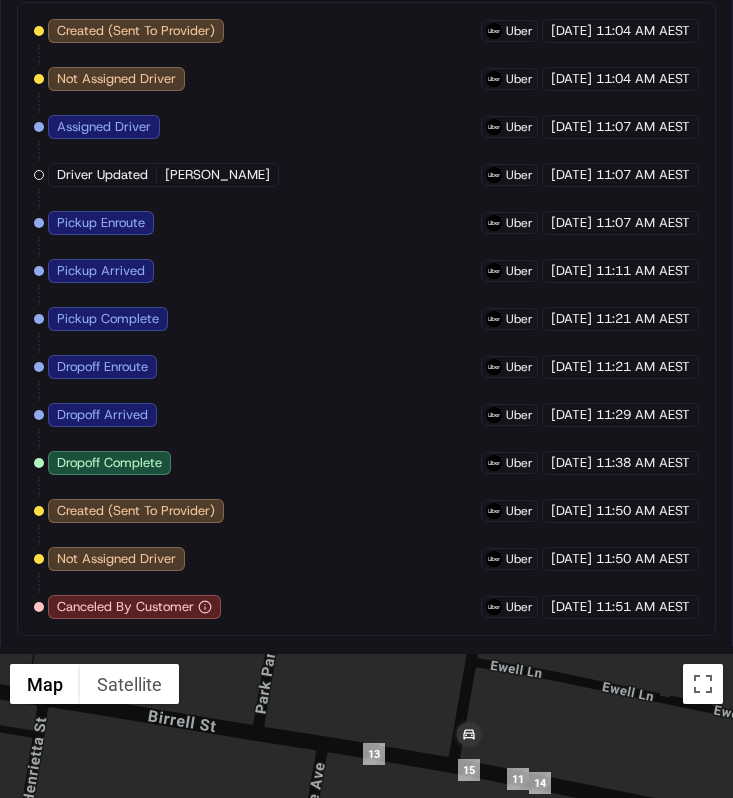 scroll, scrollTop: 1822, scrollLeft: 0, axis: vertical 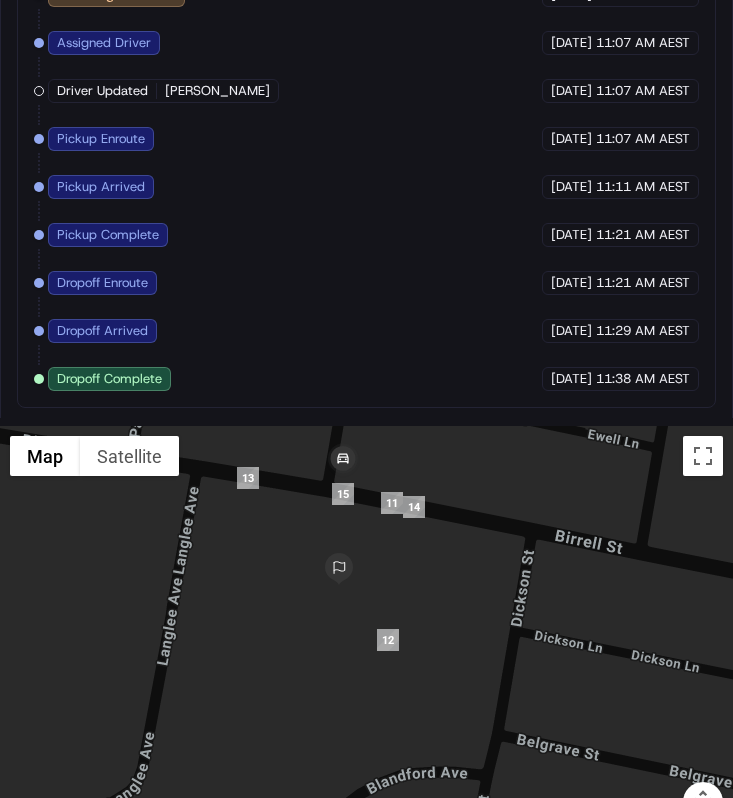 drag, startPoint x: 409, startPoint y: 561, endPoint x: 415, endPoint y: 607, distance: 46.389652 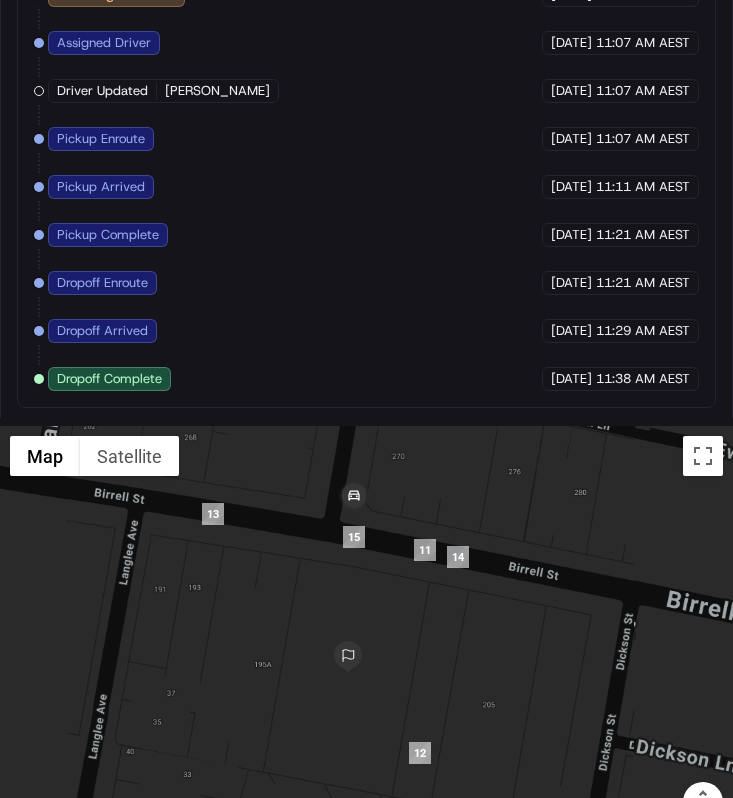 scroll, scrollTop: 1636, scrollLeft: 0, axis: vertical 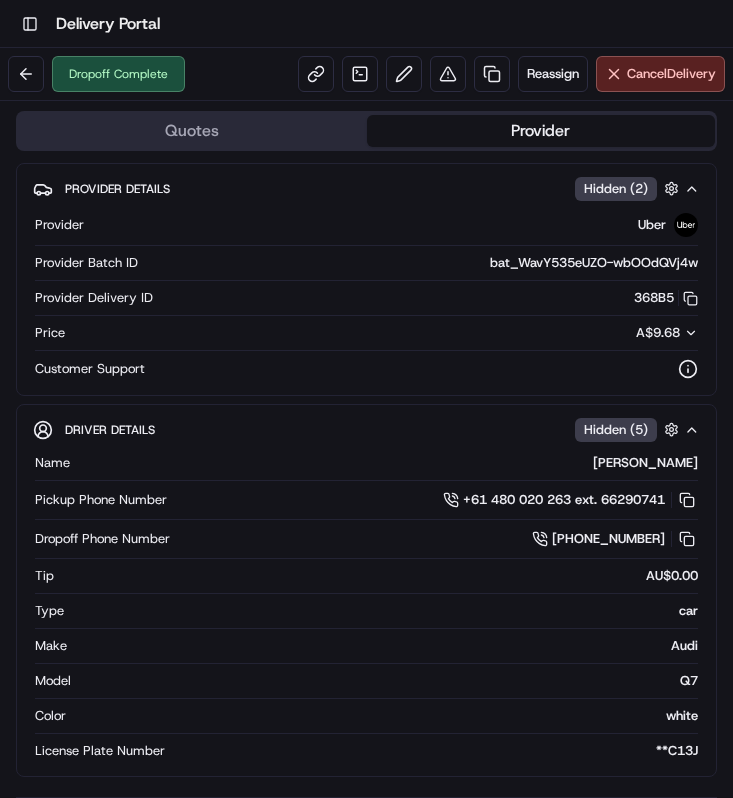 click on "Dropoff Complete Reassign Cancel  Delivery" at bounding box center (366, 74) 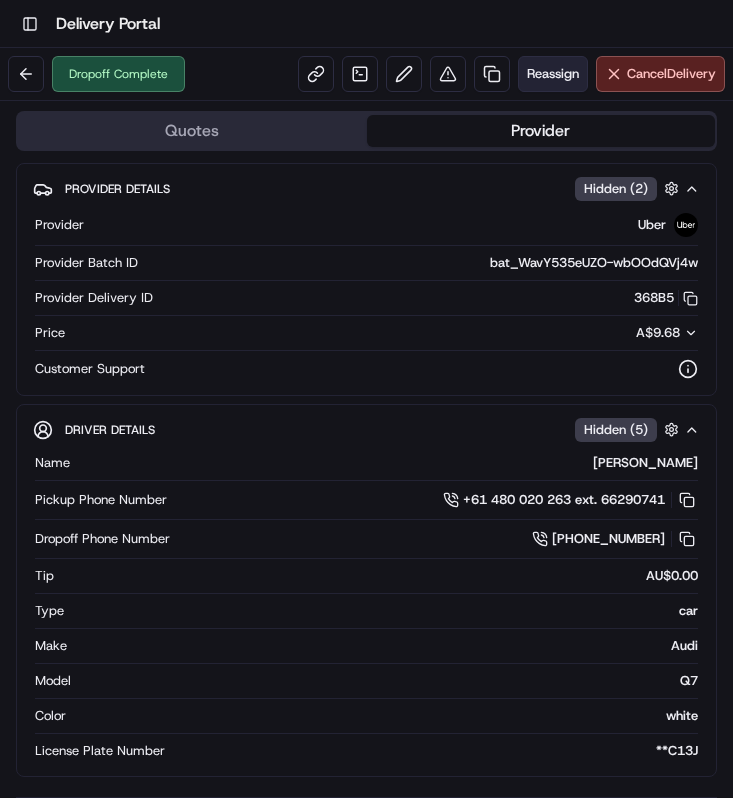 click on "Reassign" at bounding box center [553, 74] 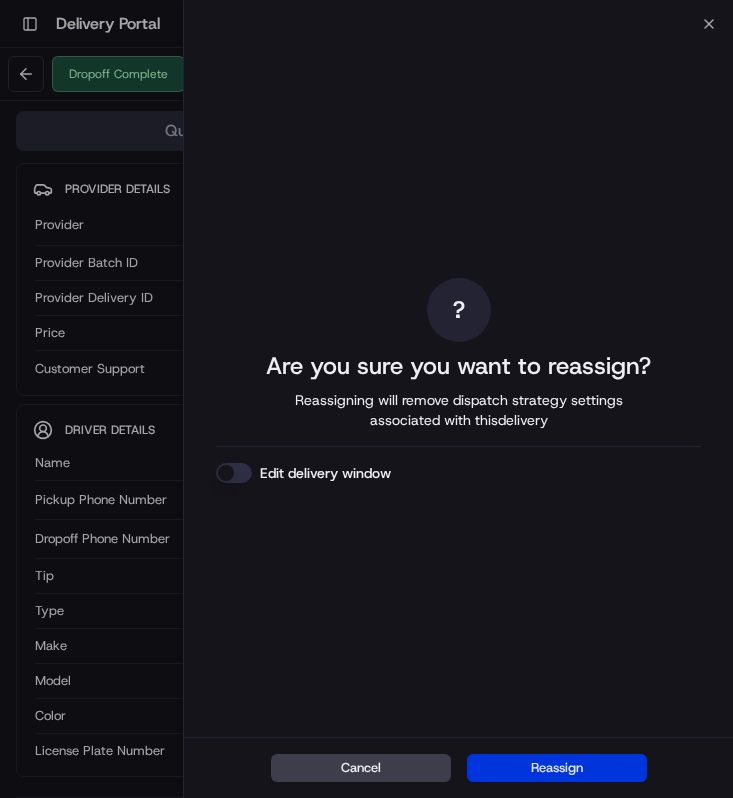 click on "Reassign" at bounding box center (557, 768) 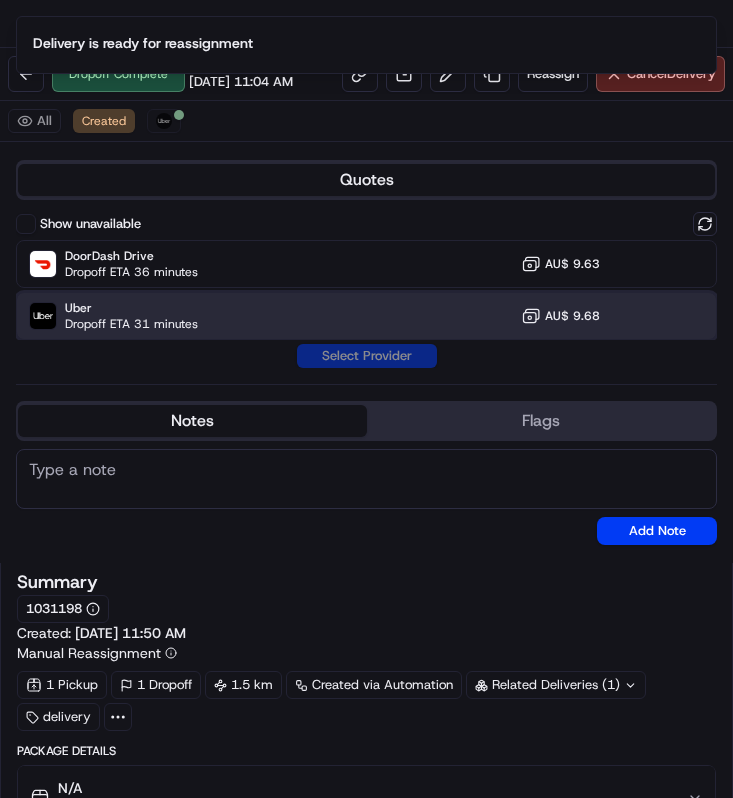 click on "Uber Dropoff ETA   31 minutes AU$   9.68" at bounding box center (366, 316) 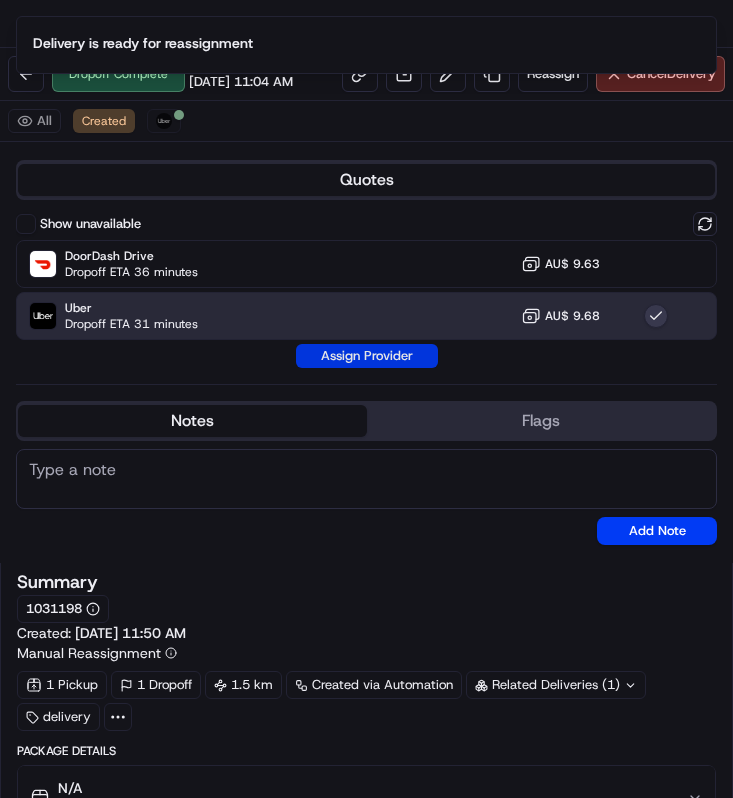 click on "Assign Provider" at bounding box center (367, 356) 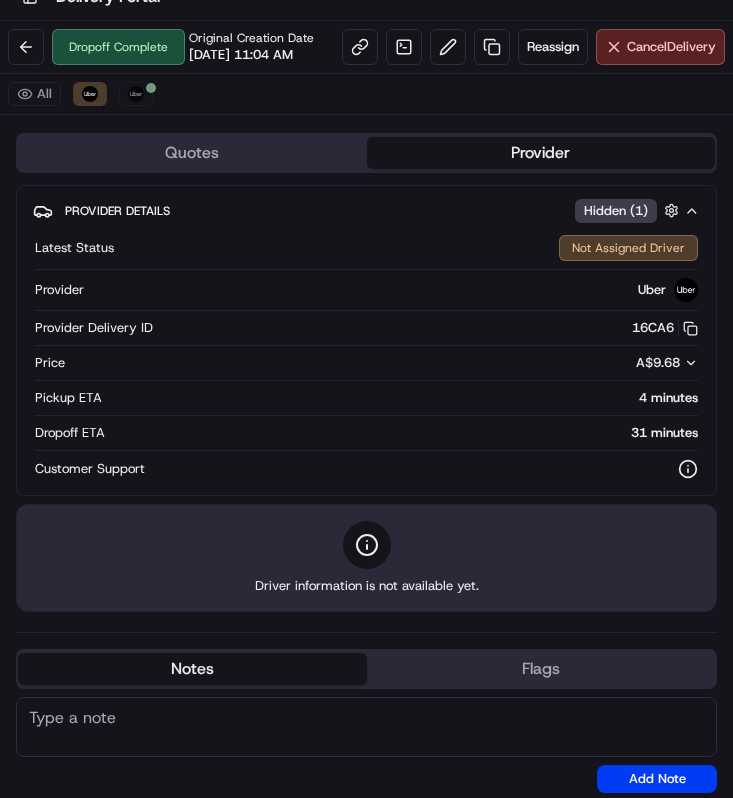 scroll, scrollTop: 33, scrollLeft: 0, axis: vertical 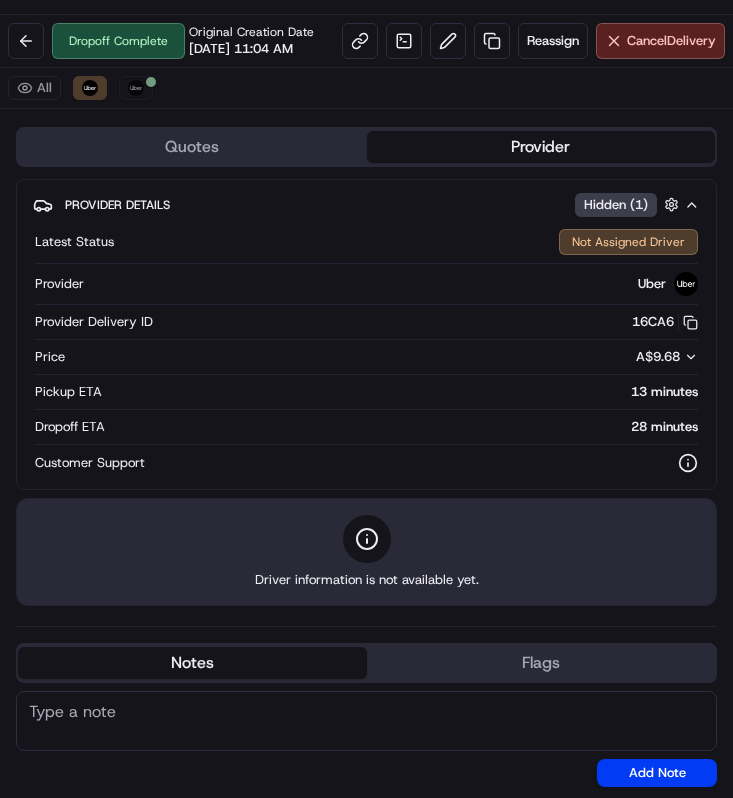 click on "All Uber Uber" at bounding box center (366, 88) 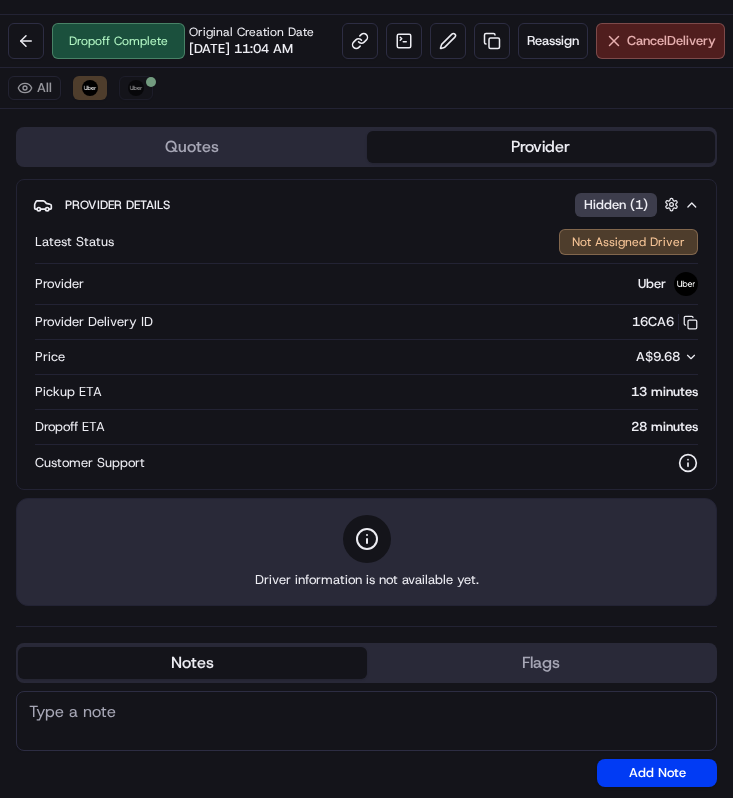 click on "Cancel  Delivery" at bounding box center [660, 41] 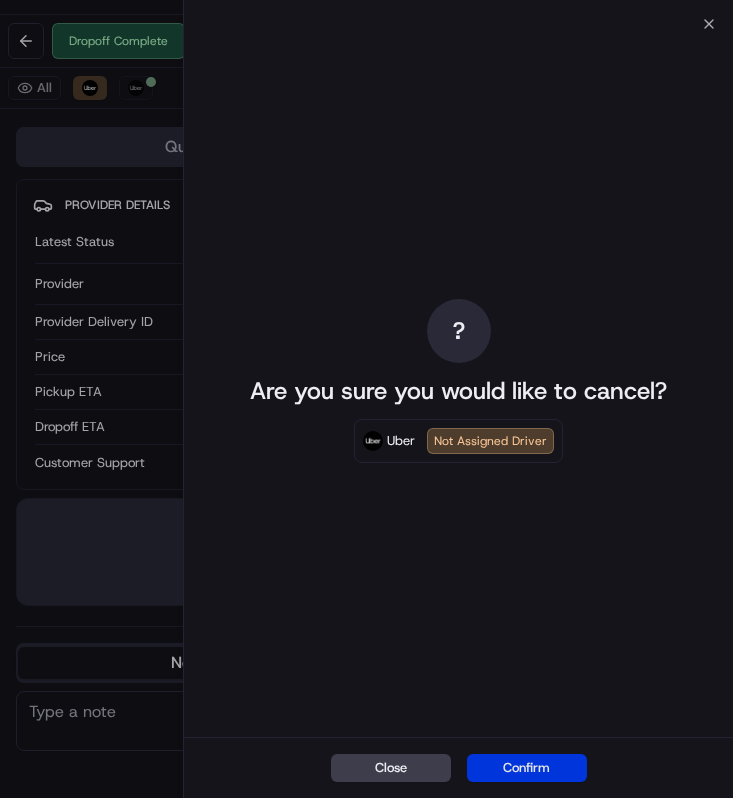 click on "Confirm" at bounding box center [527, 768] 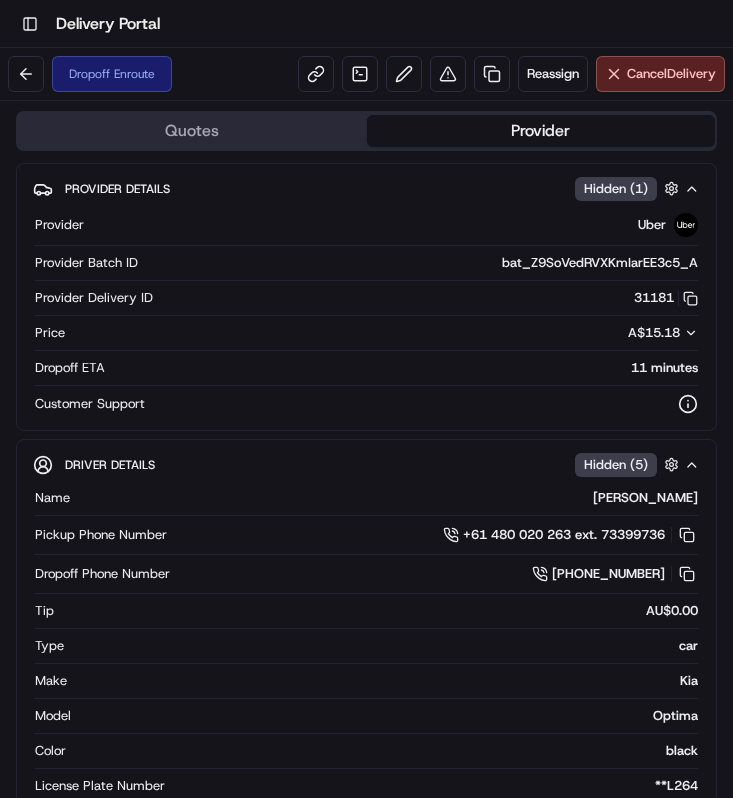 scroll, scrollTop: 0, scrollLeft: 0, axis: both 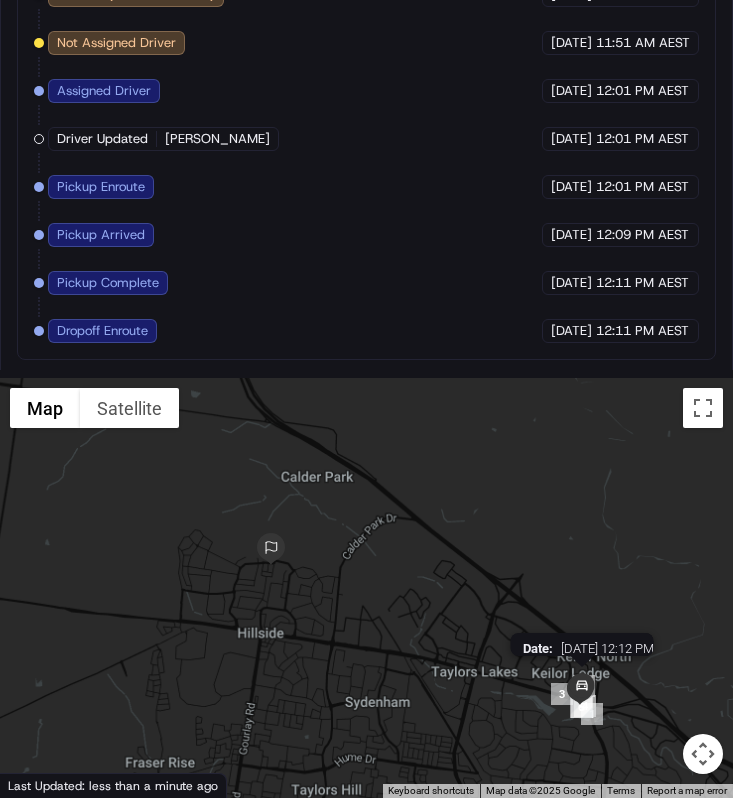 drag, startPoint x: 669, startPoint y: 706, endPoint x: 575, endPoint y: 696, distance: 94.53042 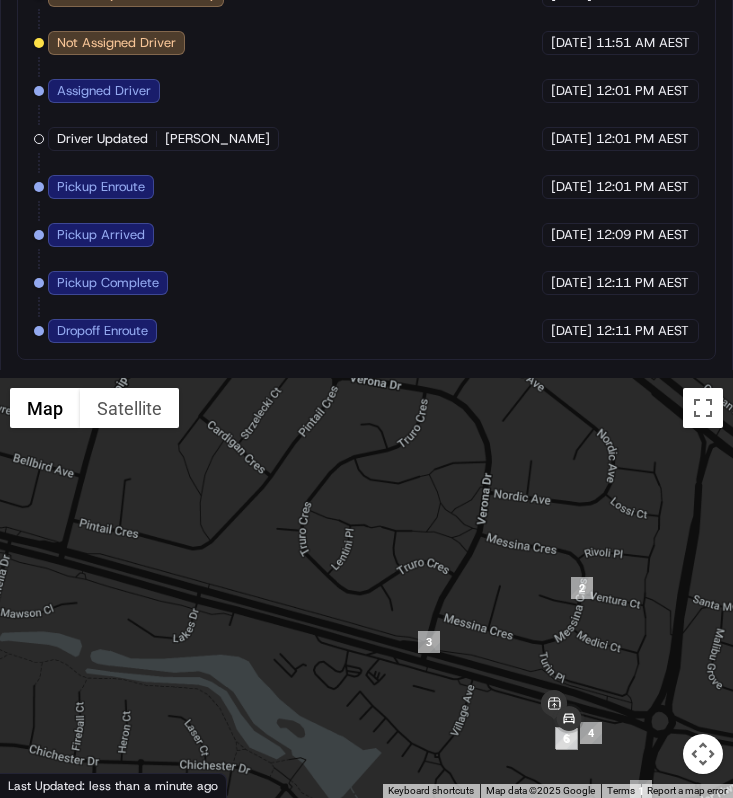 drag, startPoint x: 575, startPoint y: 696, endPoint x: 570, endPoint y: 645, distance: 51.24451 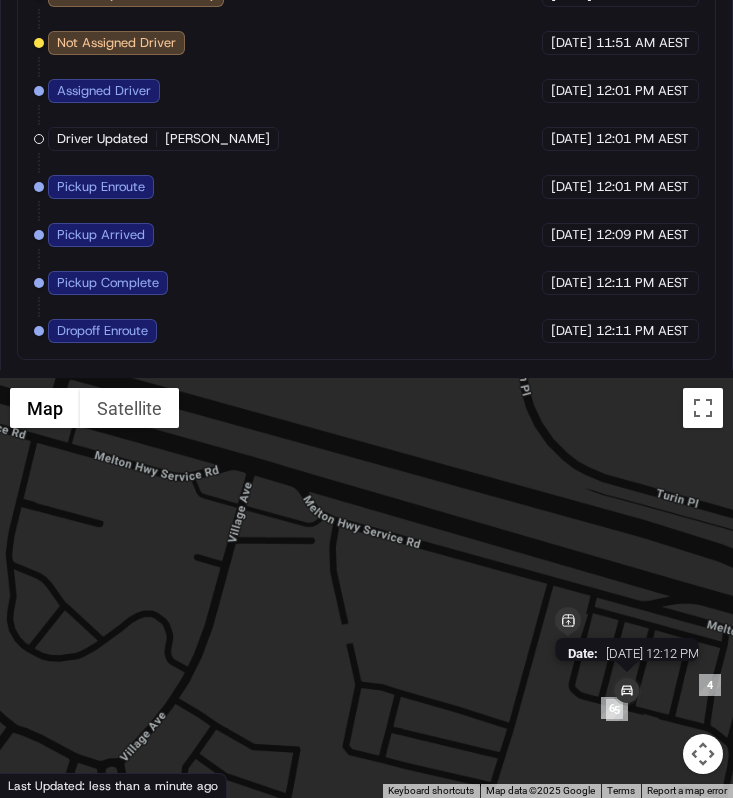 drag, startPoint x: 620, startPoint y: 690, endPoint x: 594, endPoint y: 690, distance: 26 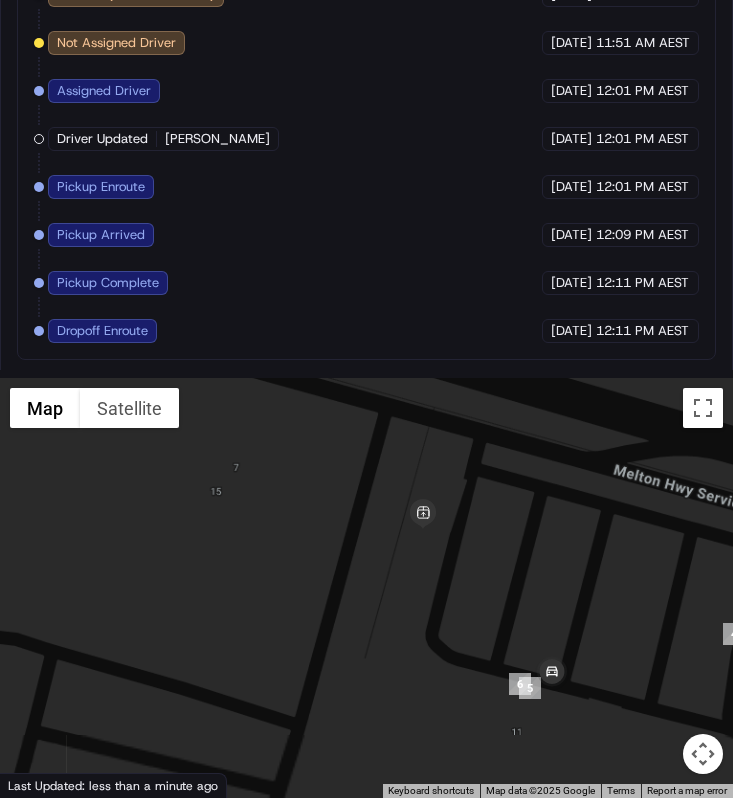 drag, startPoint x: 594, startPoint y: 690, endPoint x: 503, endPoint y: 623, distance: 113.004425 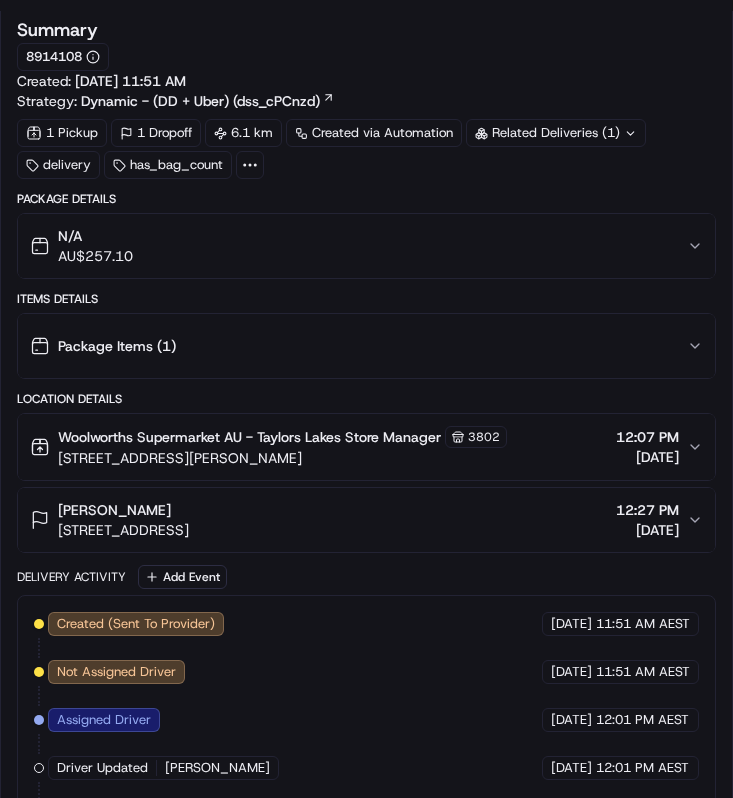 scroll, scrollTop: 1629, scrollLeft: 0, axis: vertical 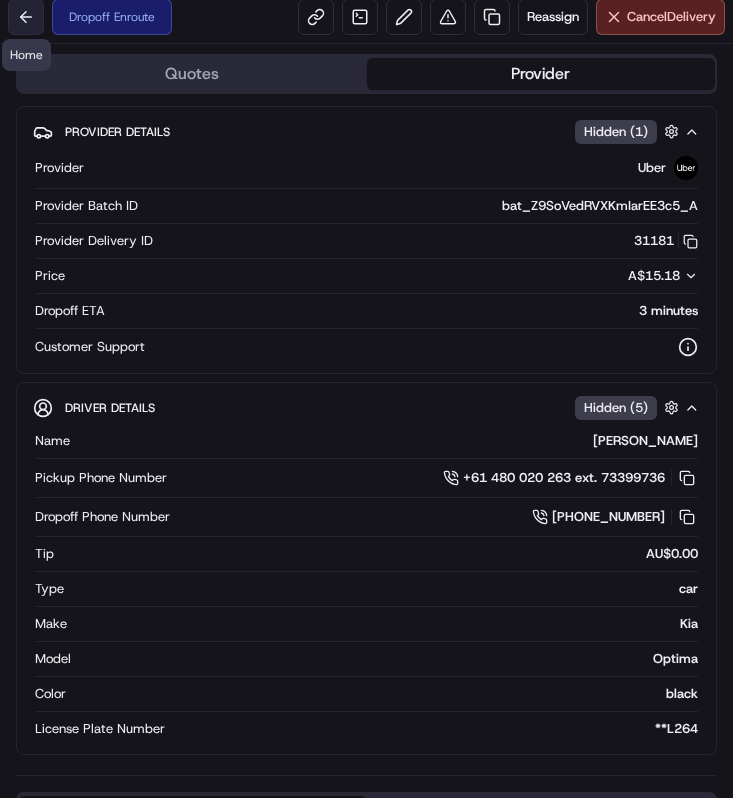 click at bounding box center [26, 17] 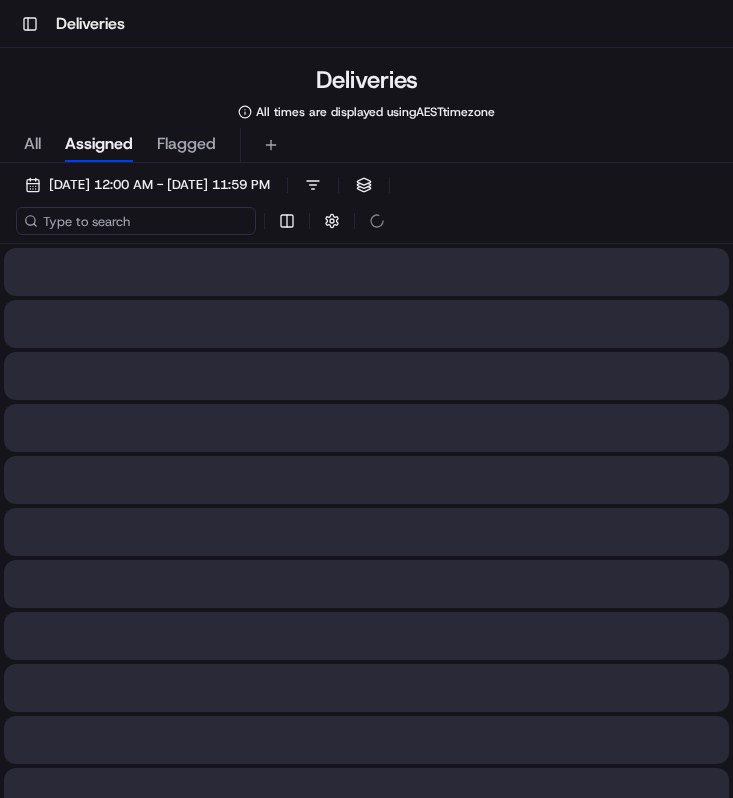 click at bounding box center [136, 221] 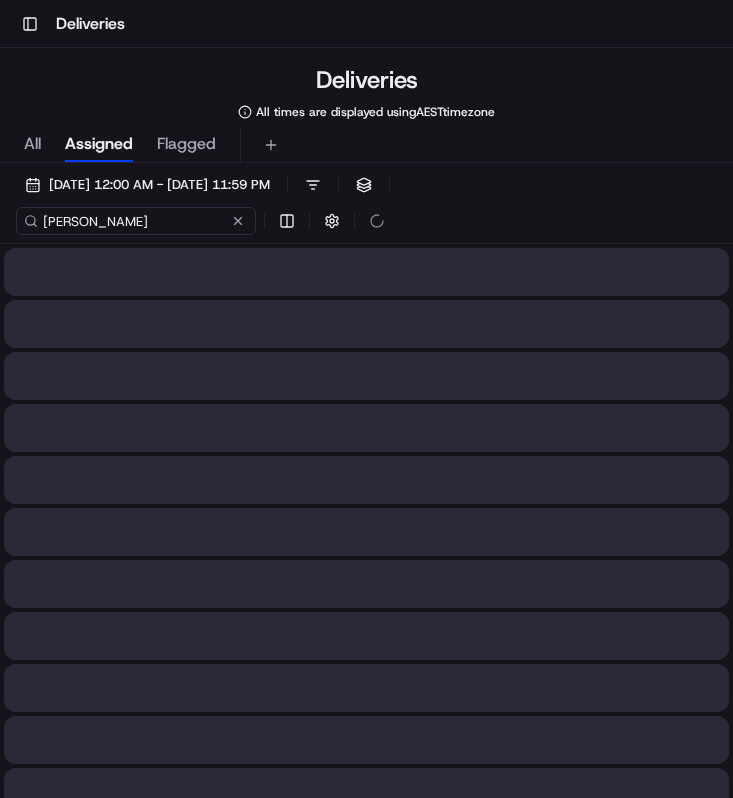 type on "lara wiser" 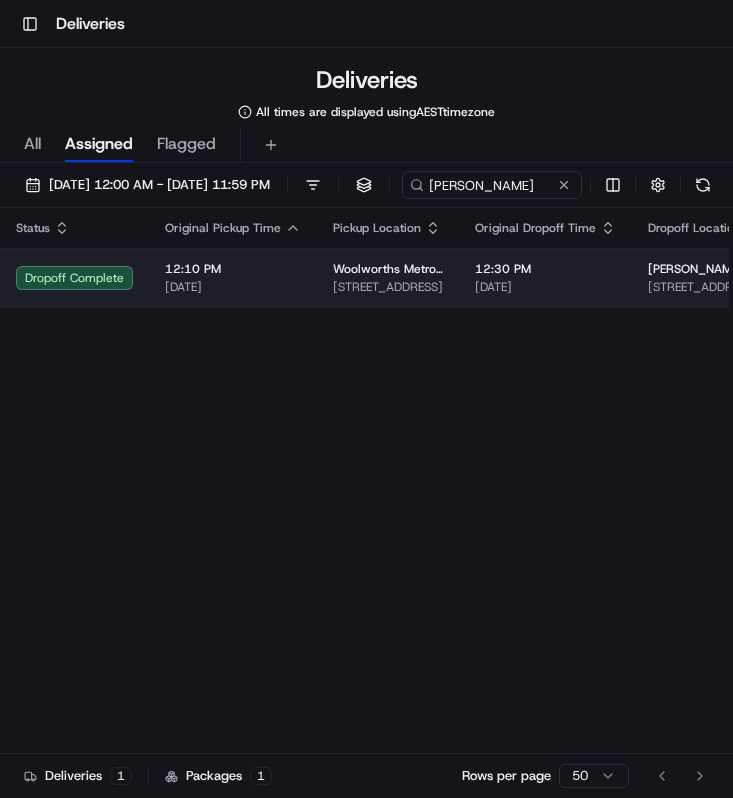click on "[DATE]" at bounding box center (233, 287) 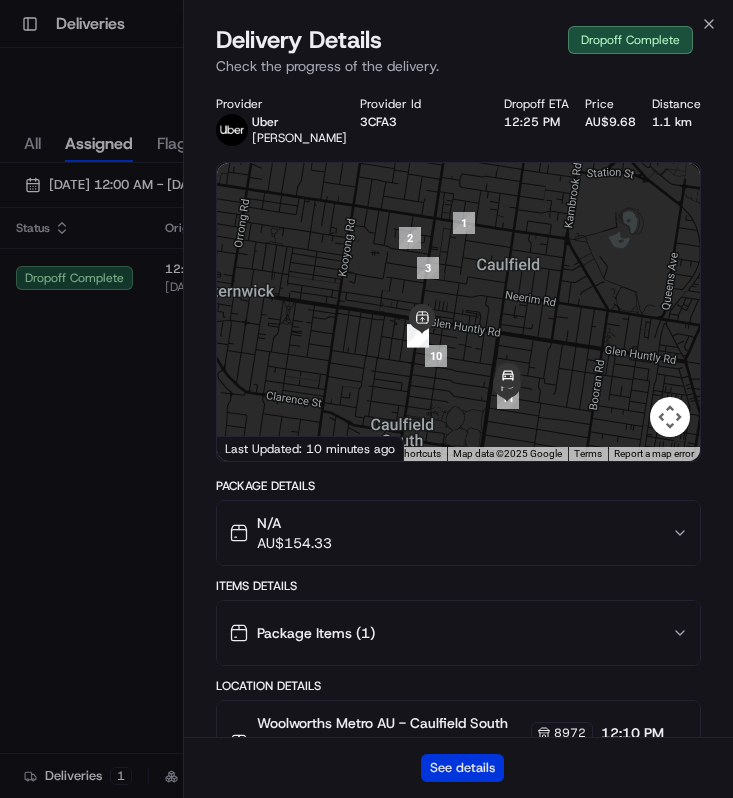 click on "See details" at bounding box center (462, 768) 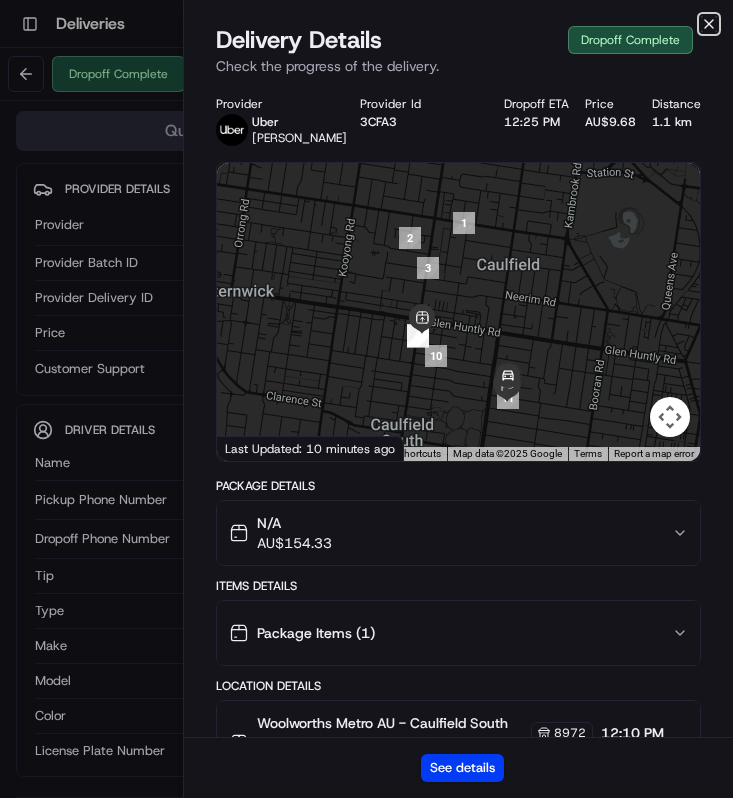 click 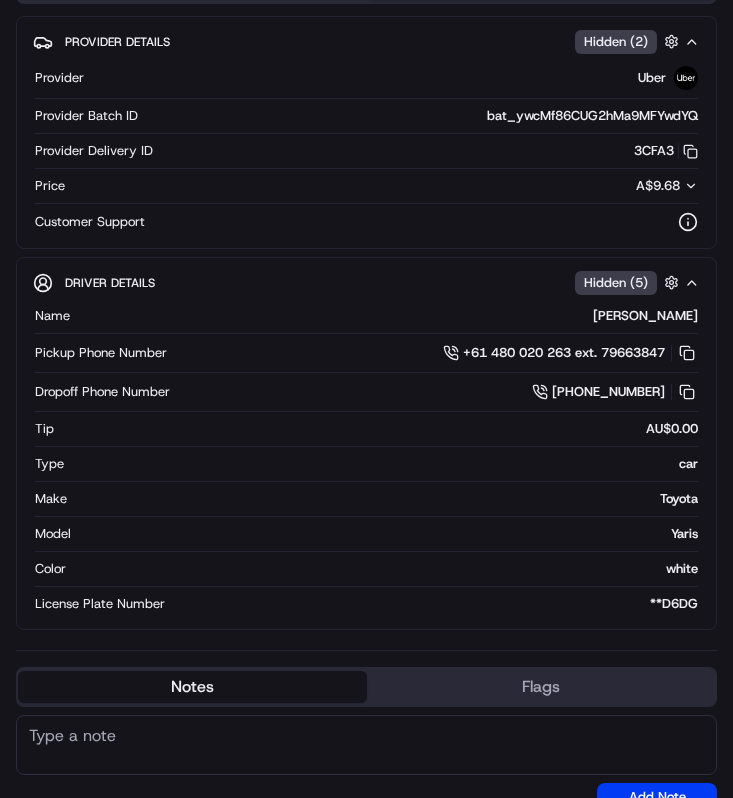 scroll, scrollTop: 0, scrollLeft: 0, axis: both 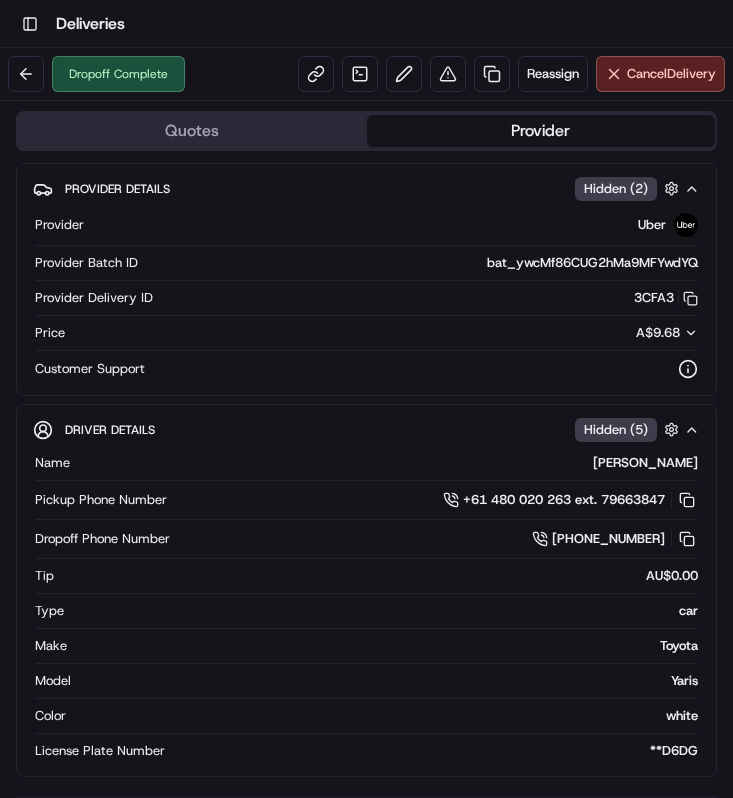 click on "Toggle Sidebar Deliveries" at bounding box center (366, 24) 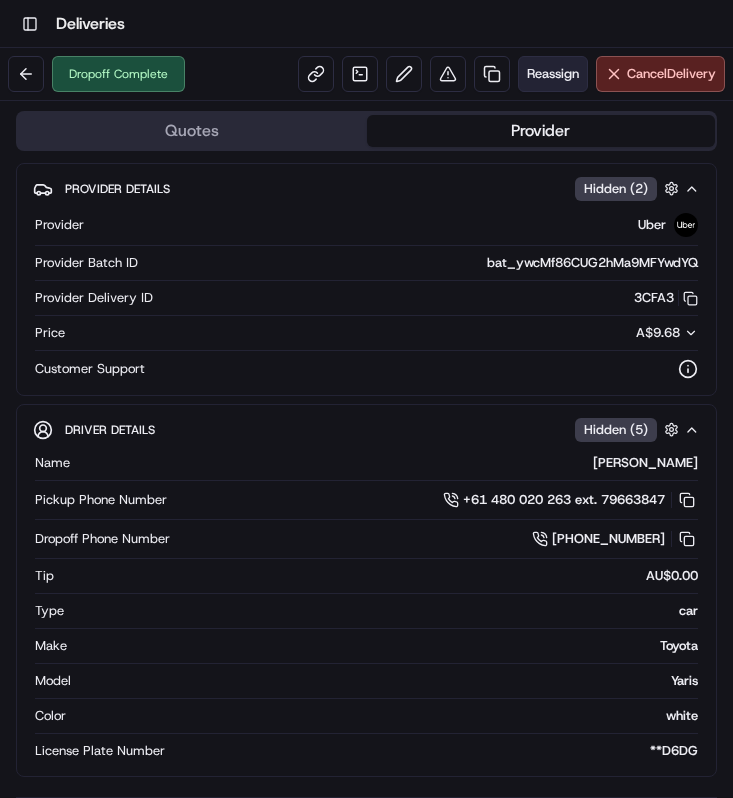click on "Reassign" at bounding box center [553, 74] 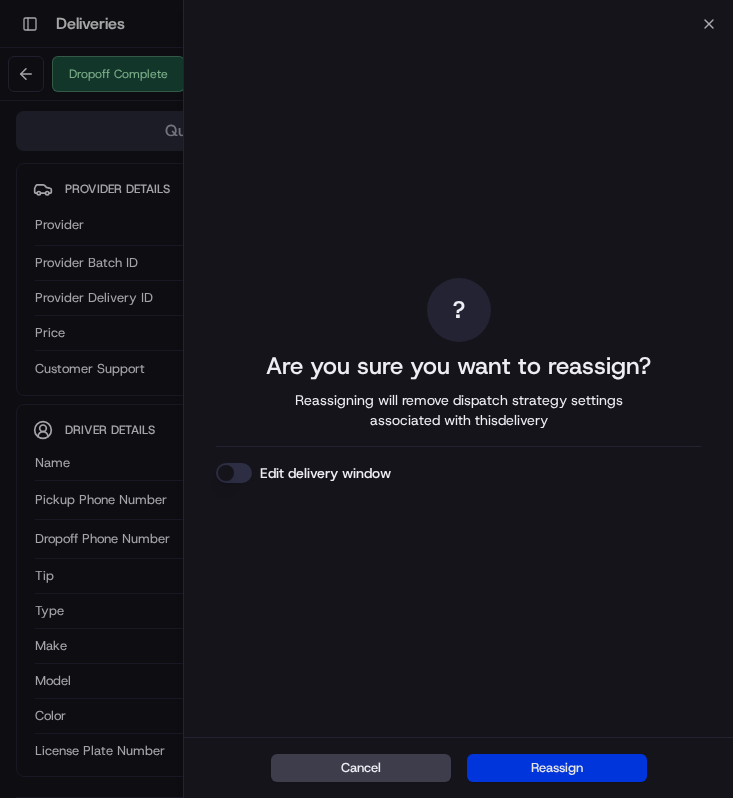 click on "Reassign" at bounding box center [557, 768] 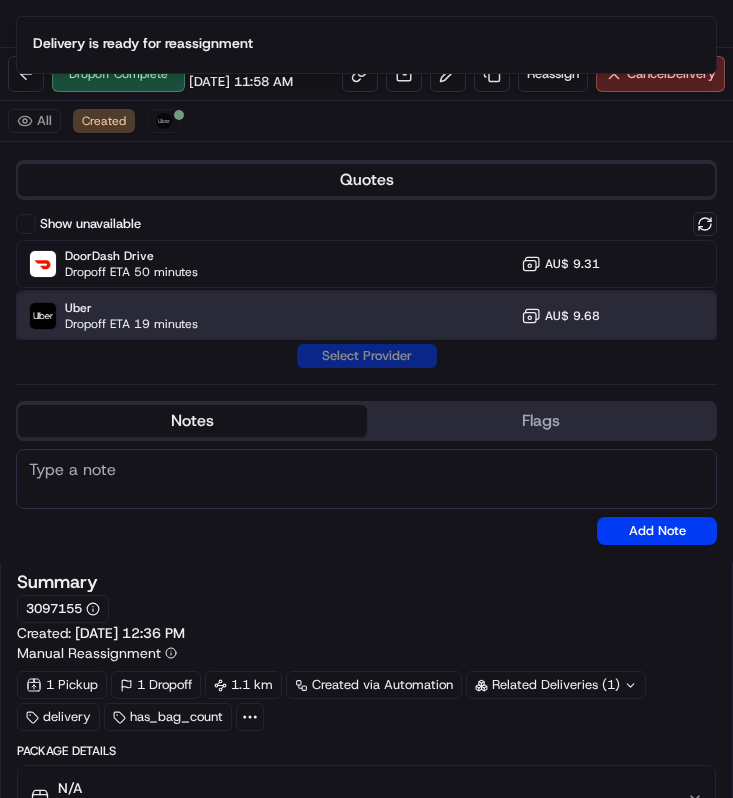 click on "Uber Dropoff ETA   19 minutes AU$   9.68" at bounding box center [366, 316] 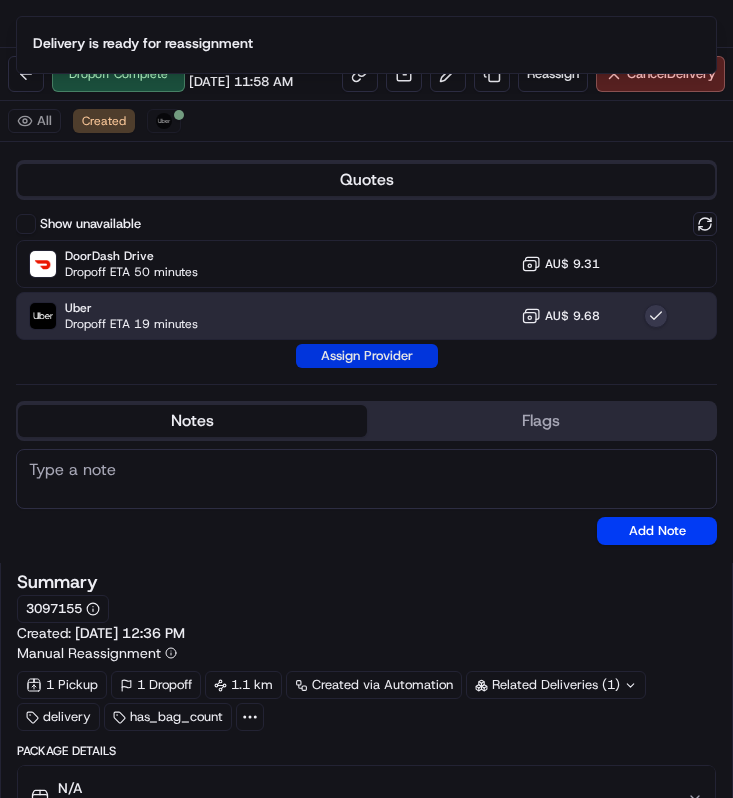 click on "Assign Provider" at bounding box center [367, 356] 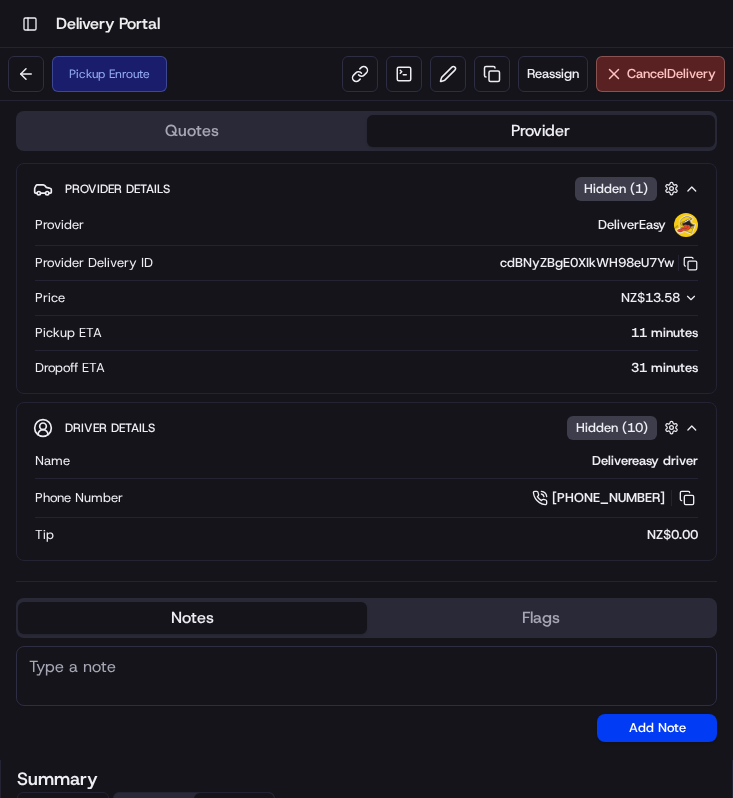 scroll, scrollTop: 0, scrollLeft: 0, axis: both 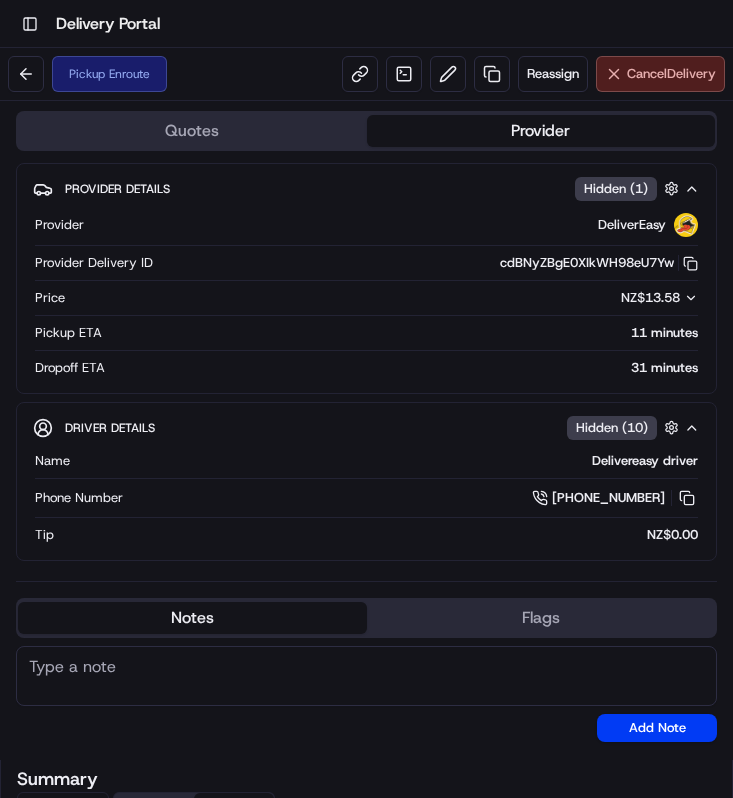 click on "Cancel  Delivery" at bounding box center (671, 74) 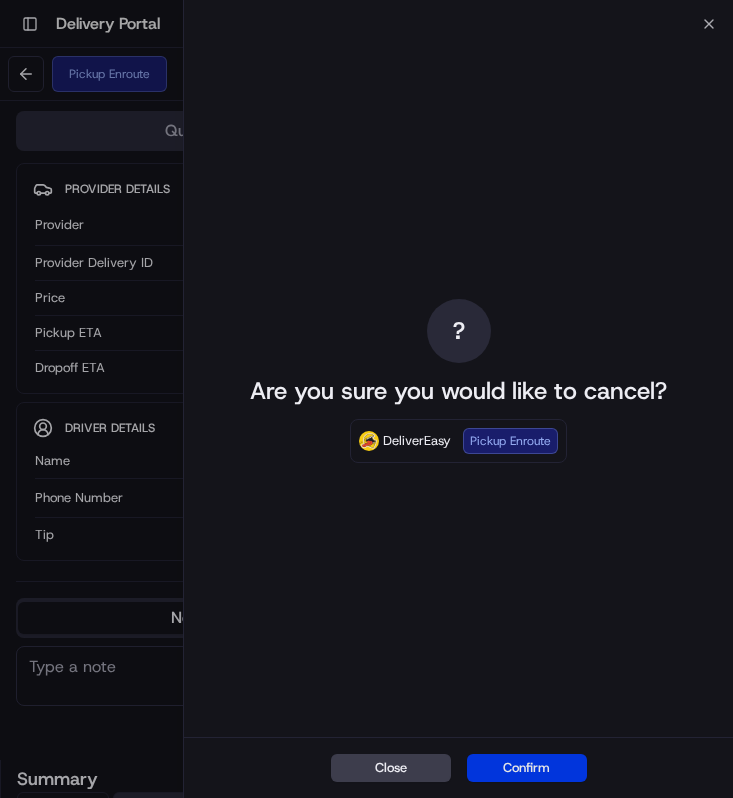 click on "Confirm" at bounding box center [527, 768] 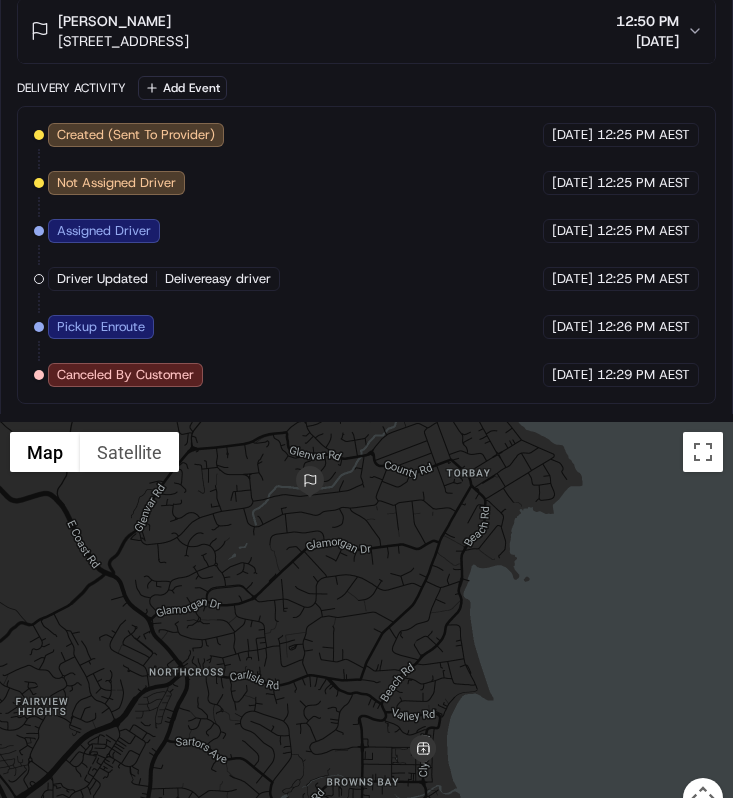 scroll, scrollTop: 1242, scrollLeft: 0, axis: vertical 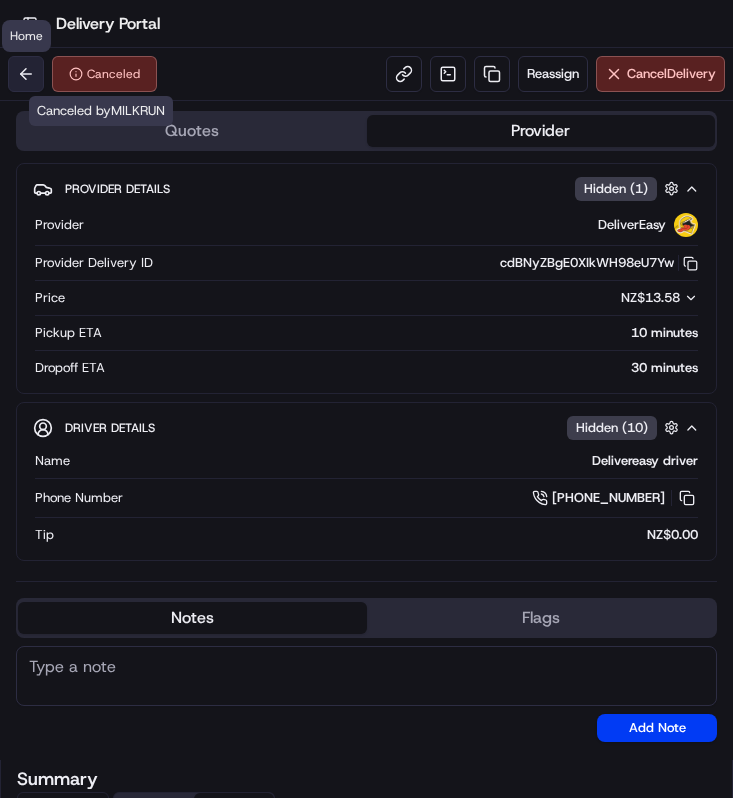 click at bounding box center (26, 74) 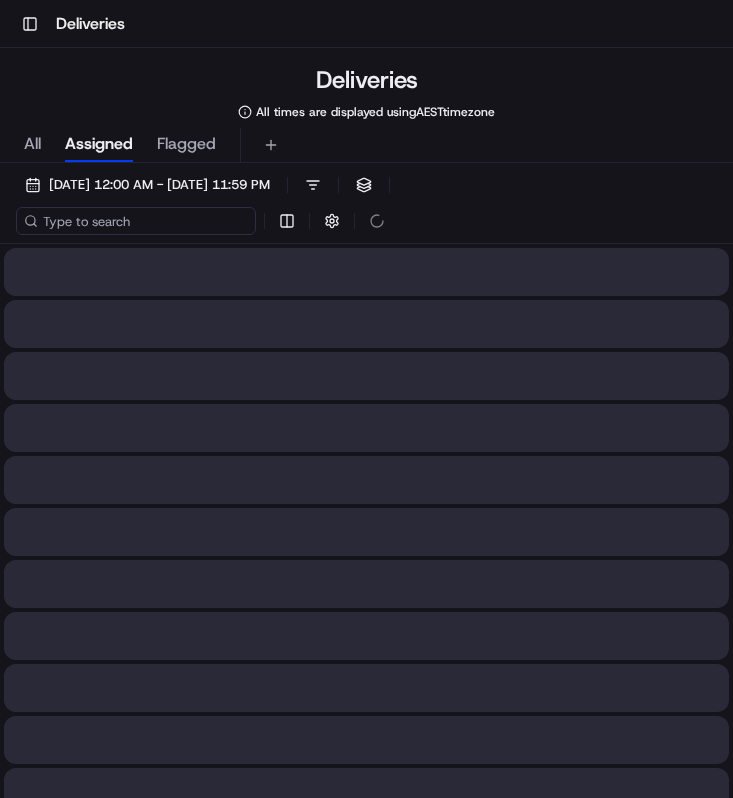 click at bounding box center [136, 221] 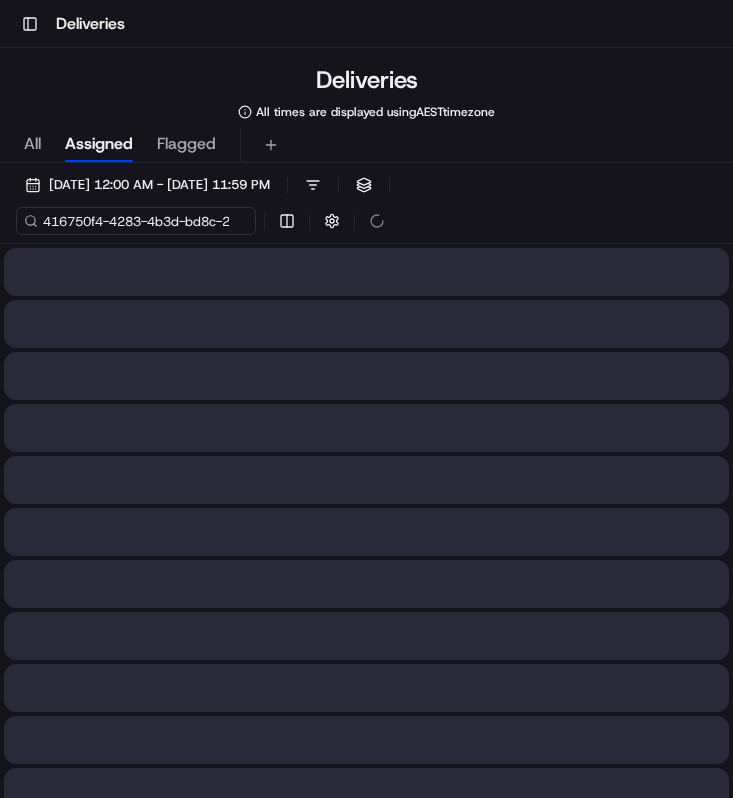 scroll, scrollTop: 0, scrollLeft: 98, axis: horizontal 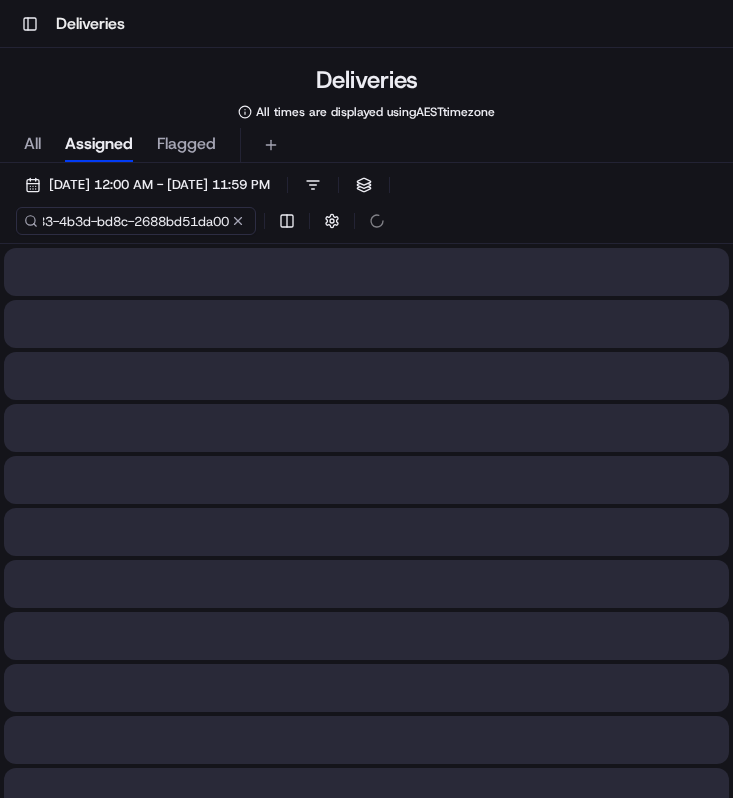type on "416750f4-4283-4b3d-bd8c-2688bd51da00" 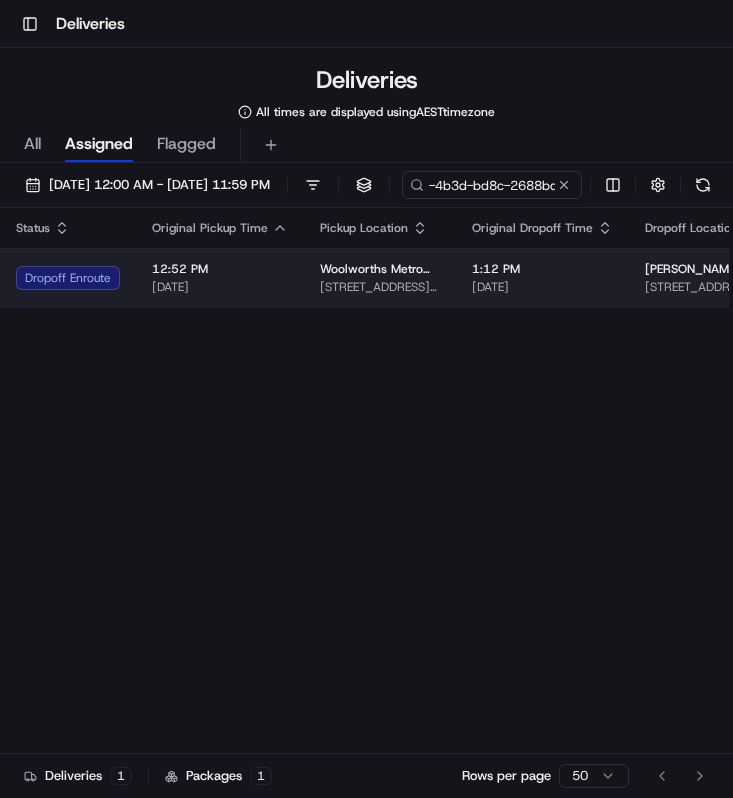 scroll, scrollTop: 0, scrollLeft: 0, axis: both 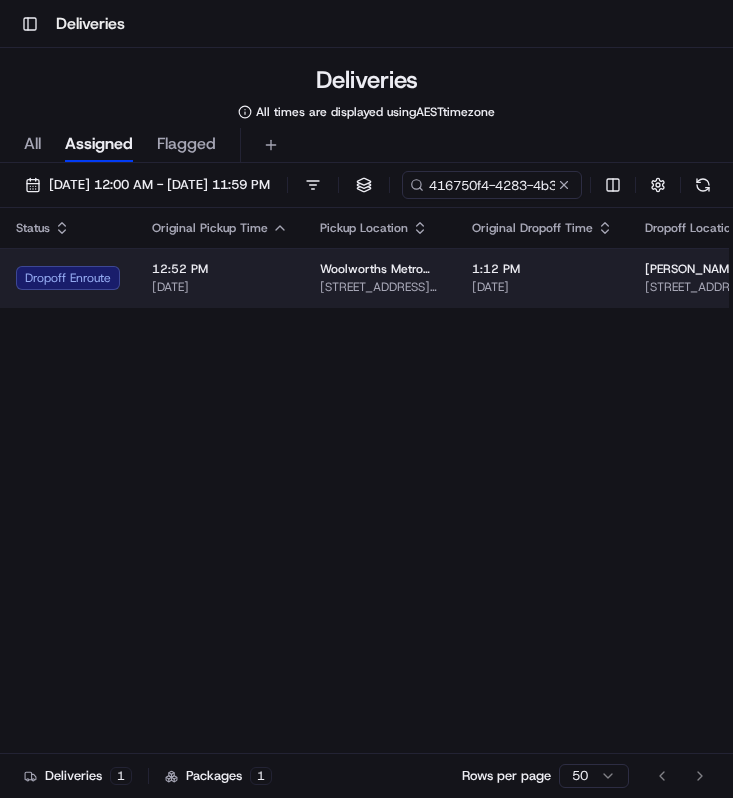 click on "[STREET_ADDRESS][PERSON_NAME]" at bounding box center (380, 287) 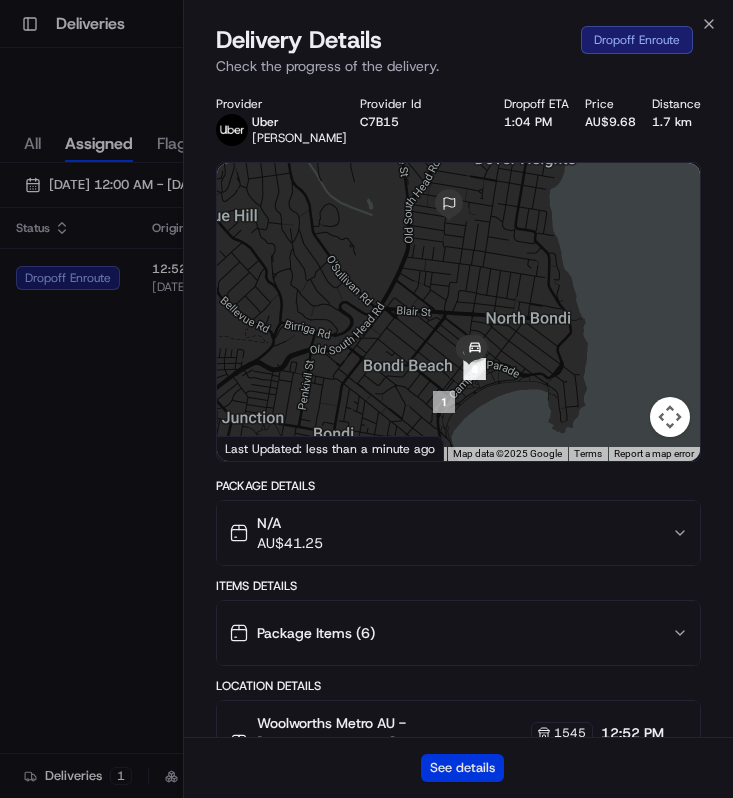 click on "See details" at bounding box center (462, 768) 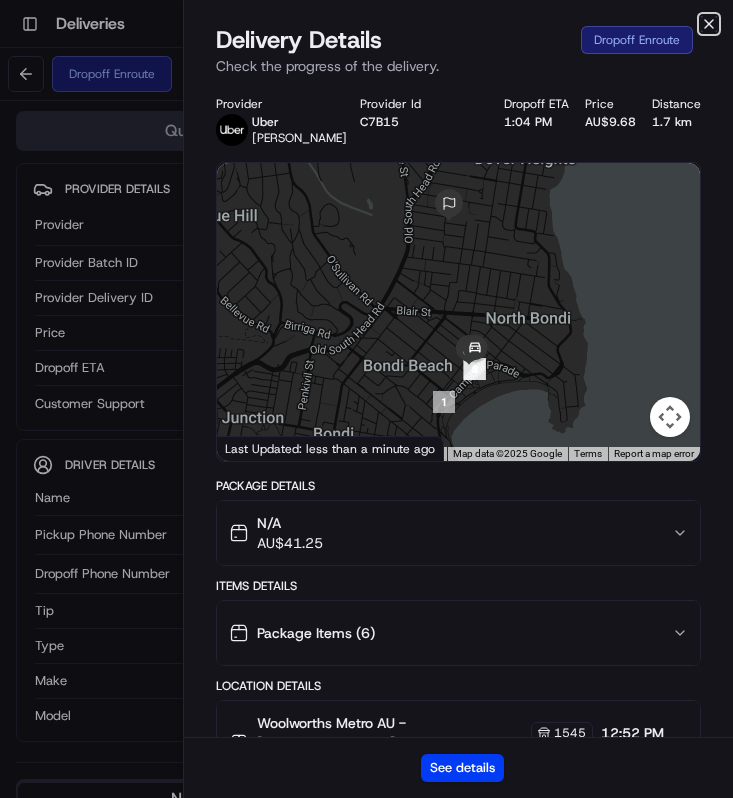 click 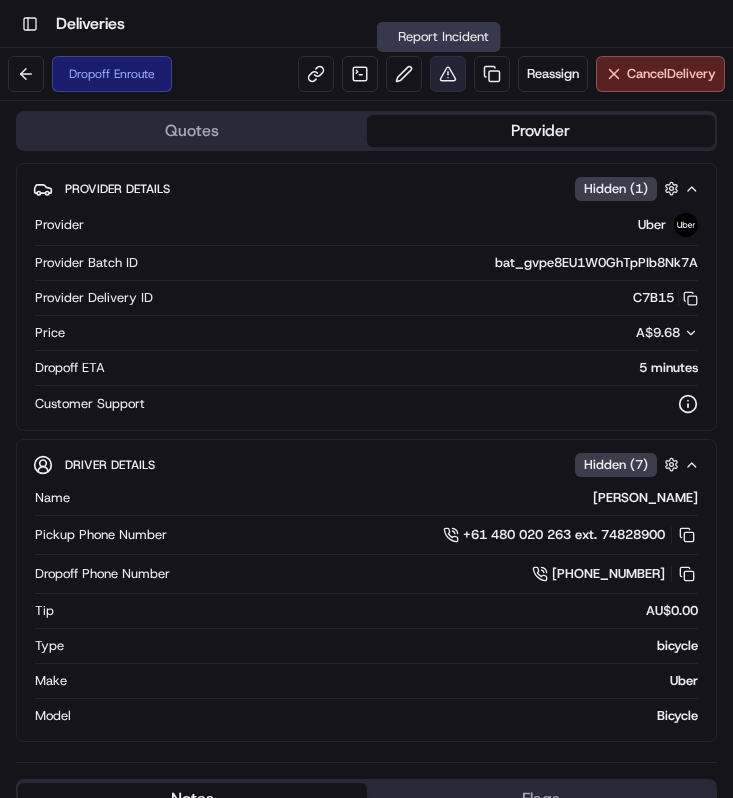 click at bounding box center [448, 74] 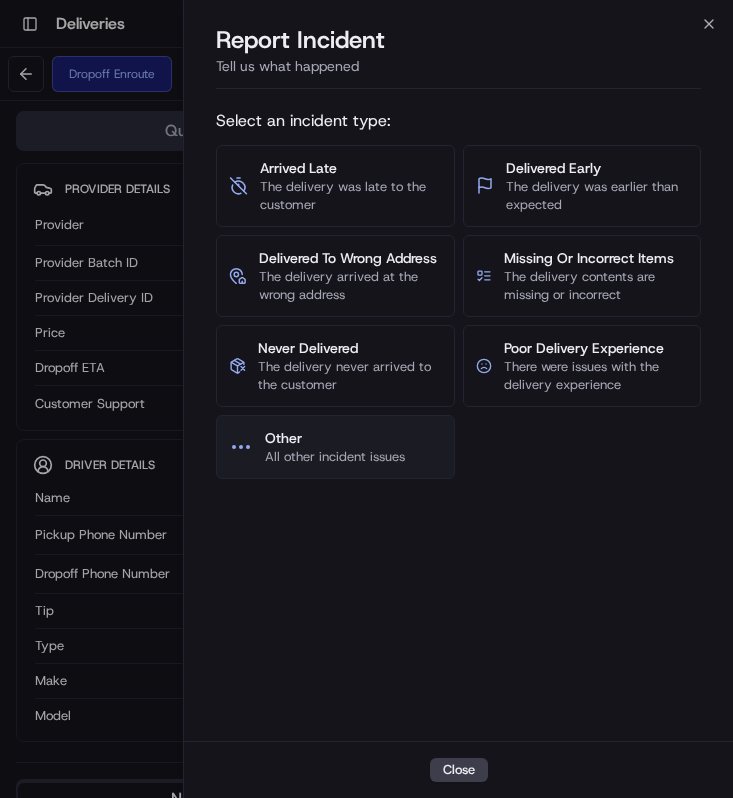 click on "Other" at bounding box center (335, 438) 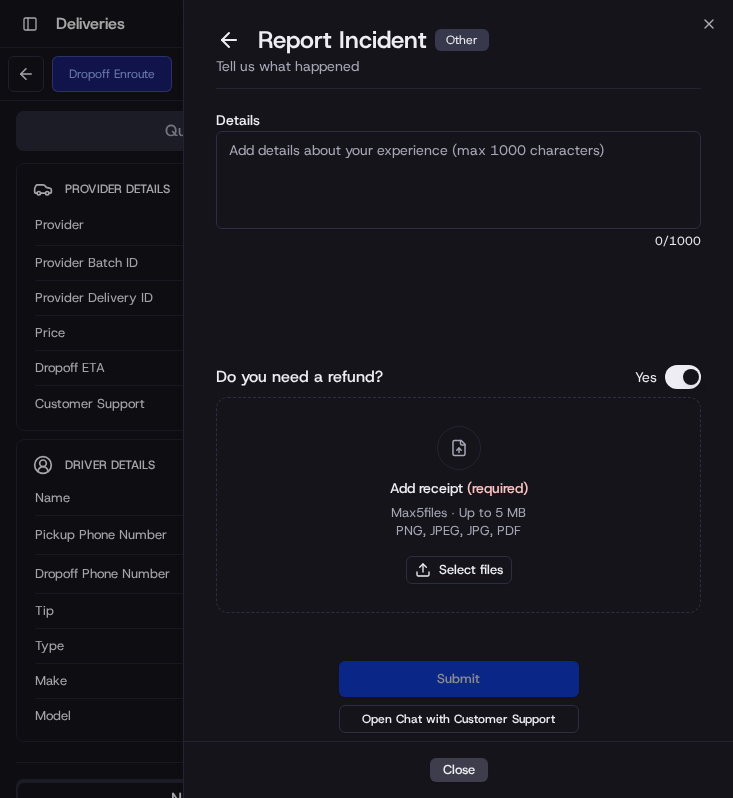 click on "Details" at bounding box center (458, 180) 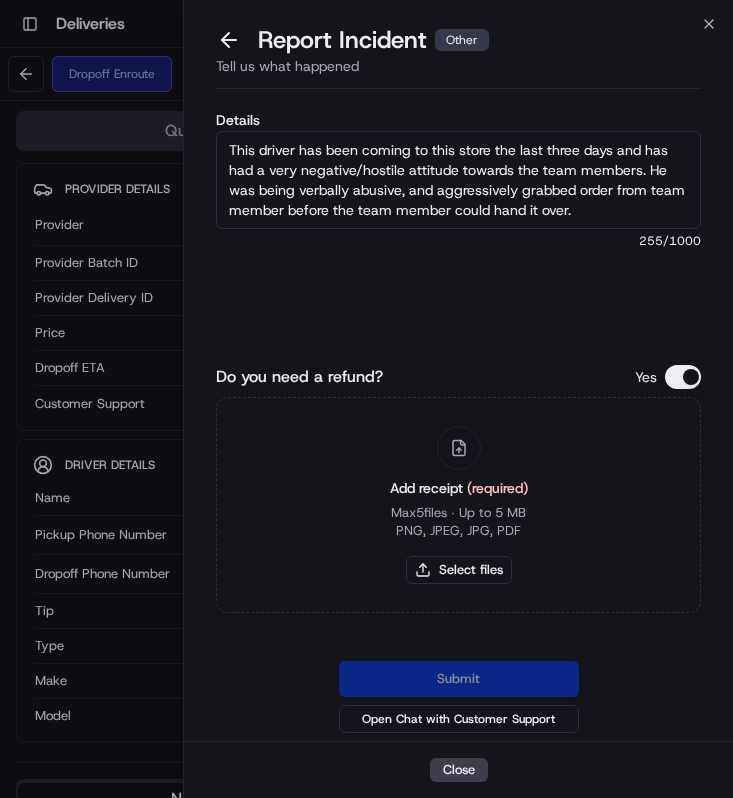 type on "This driver has been coming to this store the last three days and has had a very negative/hostile attitude towards the team members. He was being verbally abusive, and aggressively grabbed order from team member before the team member could hand it over." 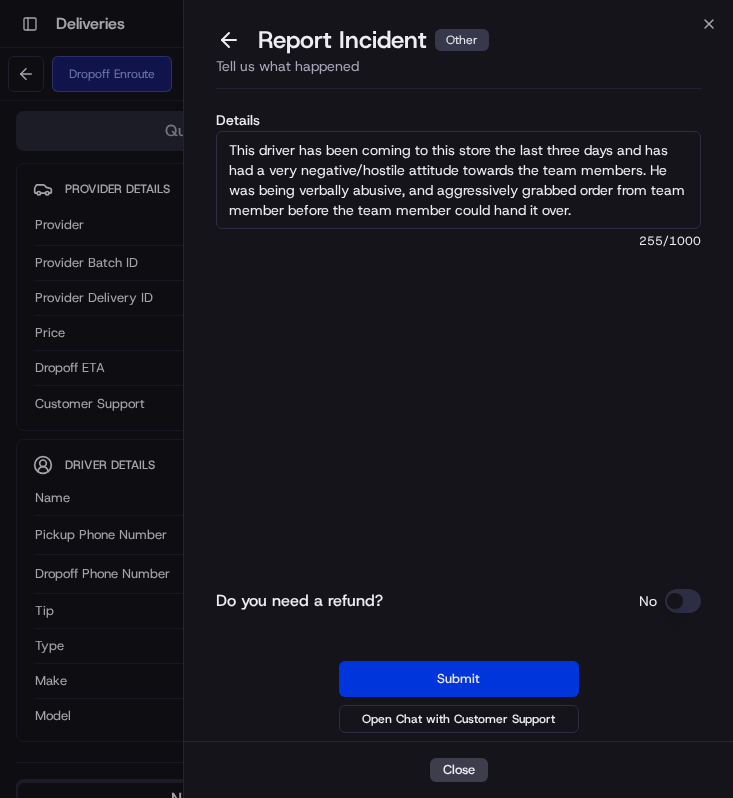 click on "Submit" at bounding box center (459, 679) 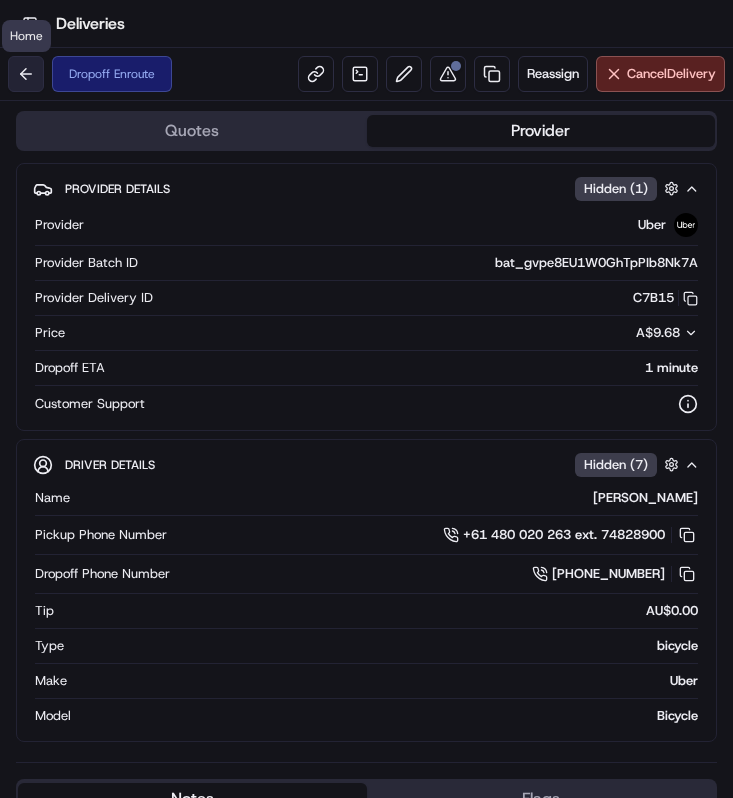 click at bounding box center (26, 74) 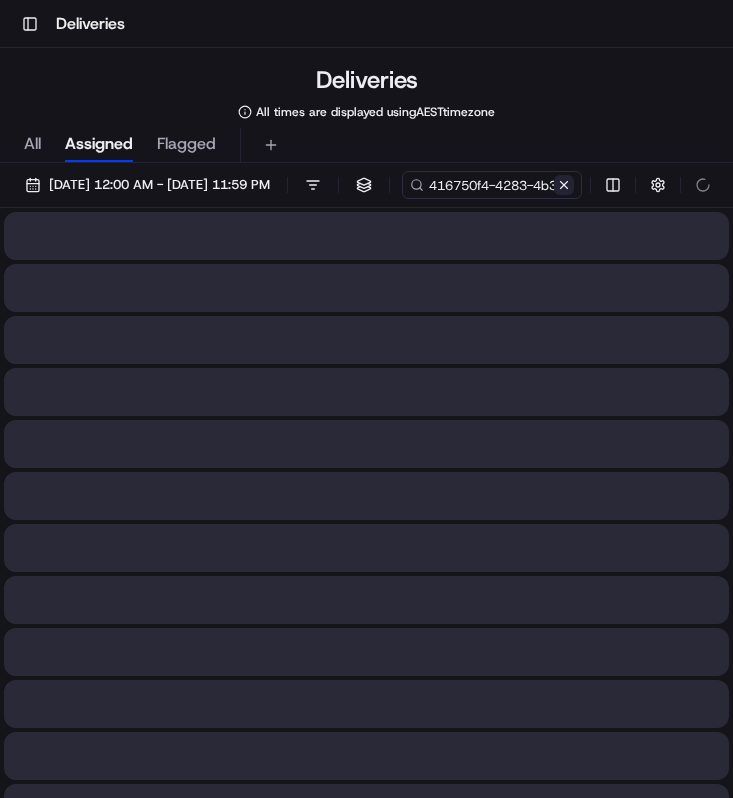 click at bounding box center (564, 185) 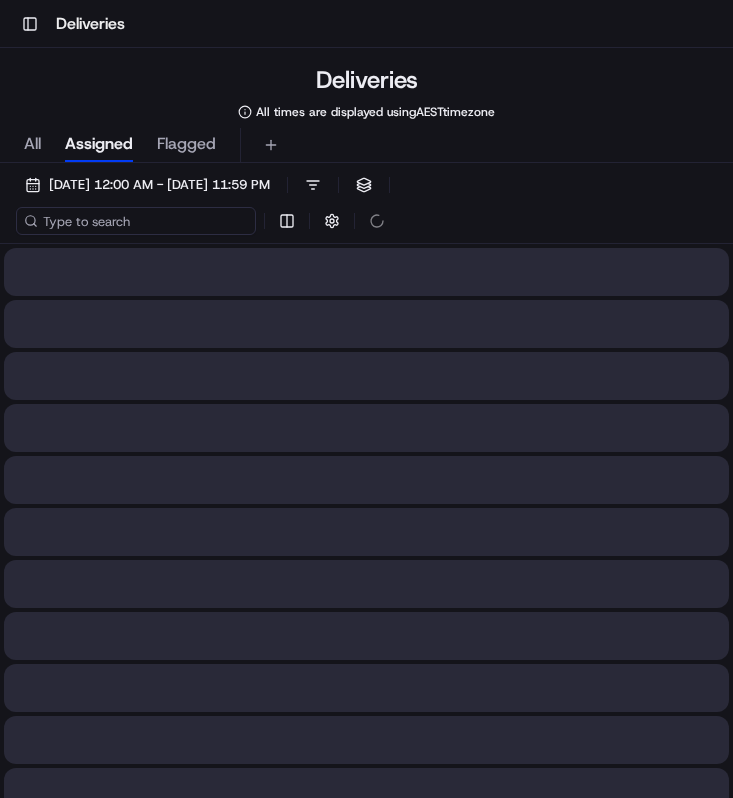 click at bounding box center (136, 221) 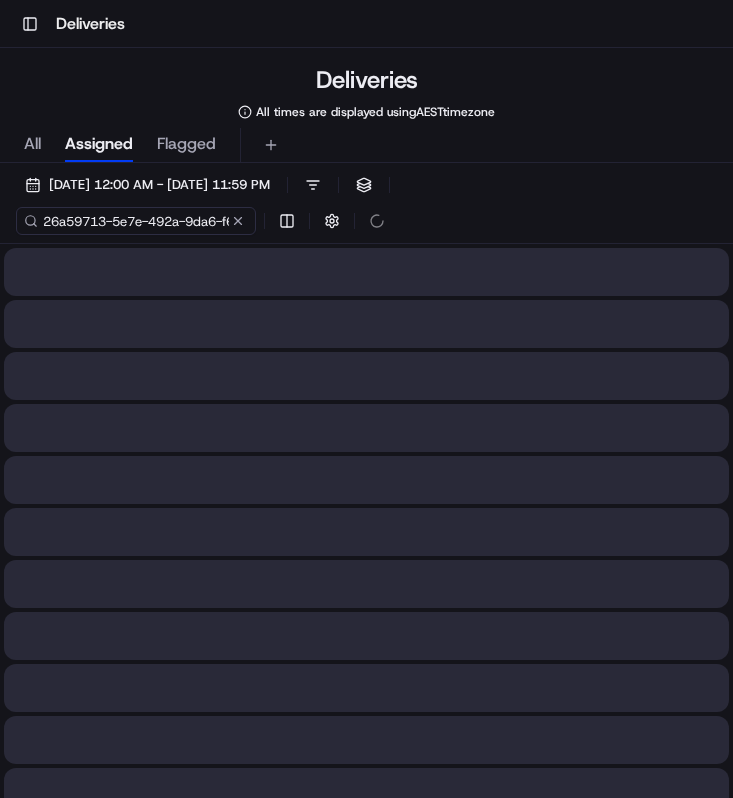 scroll, scrollTop: 0, scrollLeft: 95, axis: horizontal 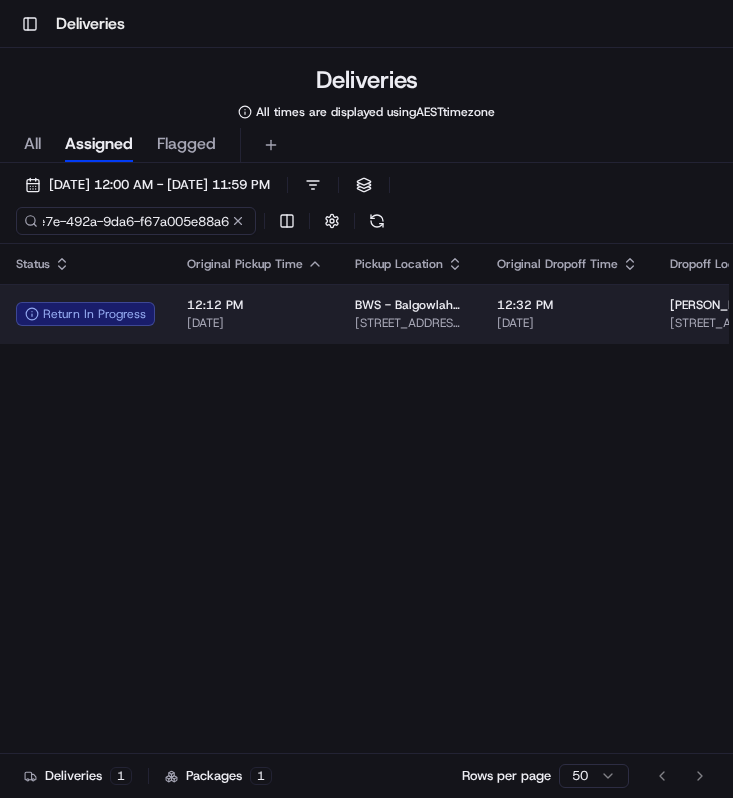 type on "26a59713-5e7e-492a-9da6-f67a005e88a6" 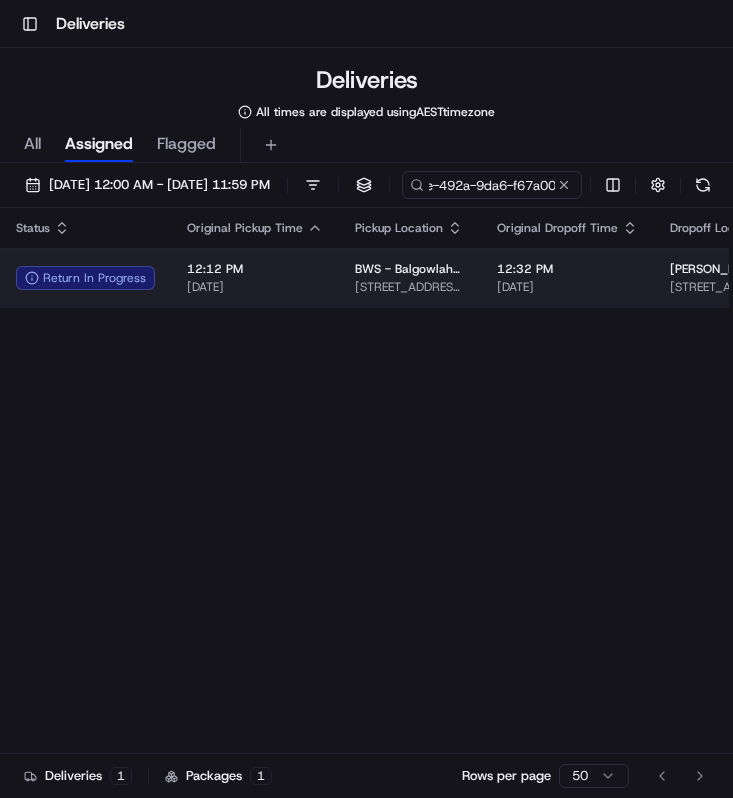 scroll, scrollTop: 0, scrollLeft: 0, axis: both 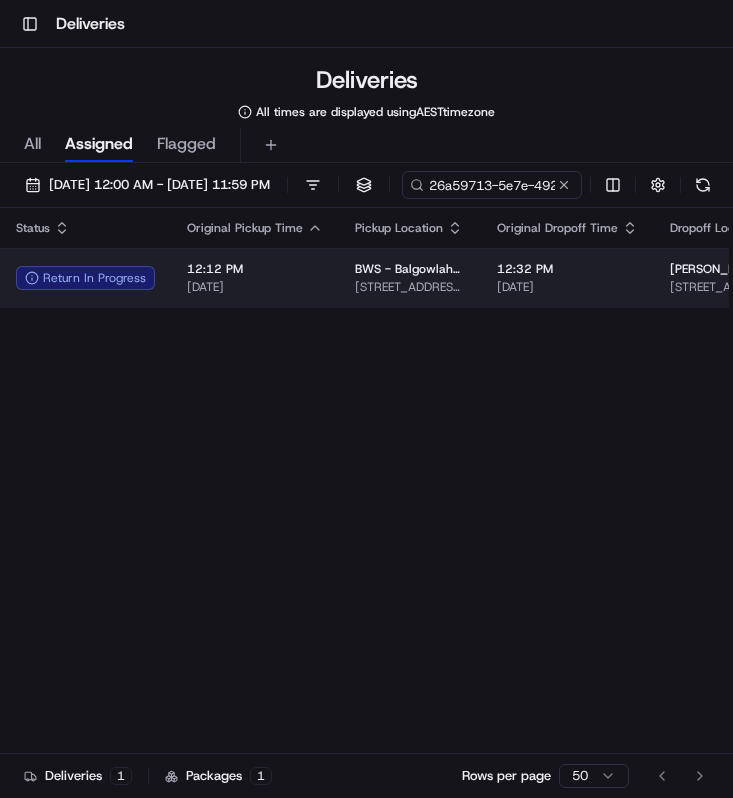 click on "12:32 PM [DATE]" at bounding box center [567, 278] 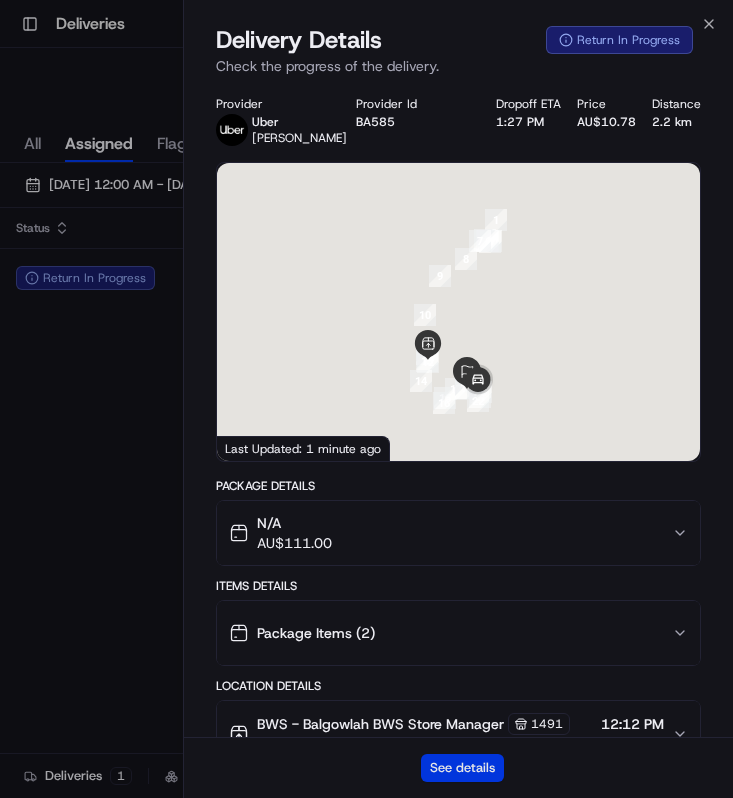 click on "See details" at bounding box center [462, 768] 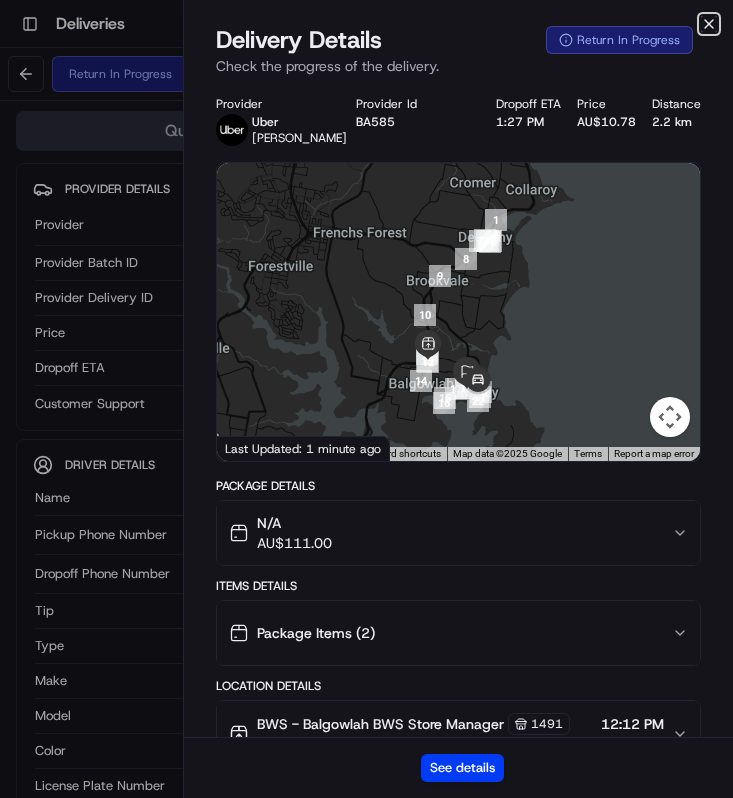 click 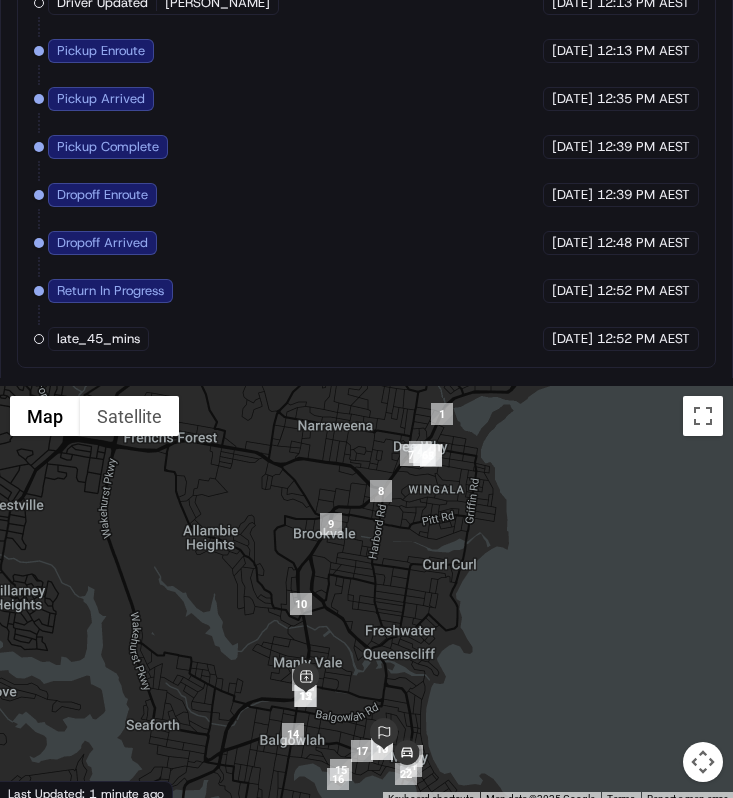scroll, scrollTop: 1913, scrollLeft: 0, axis: vertical 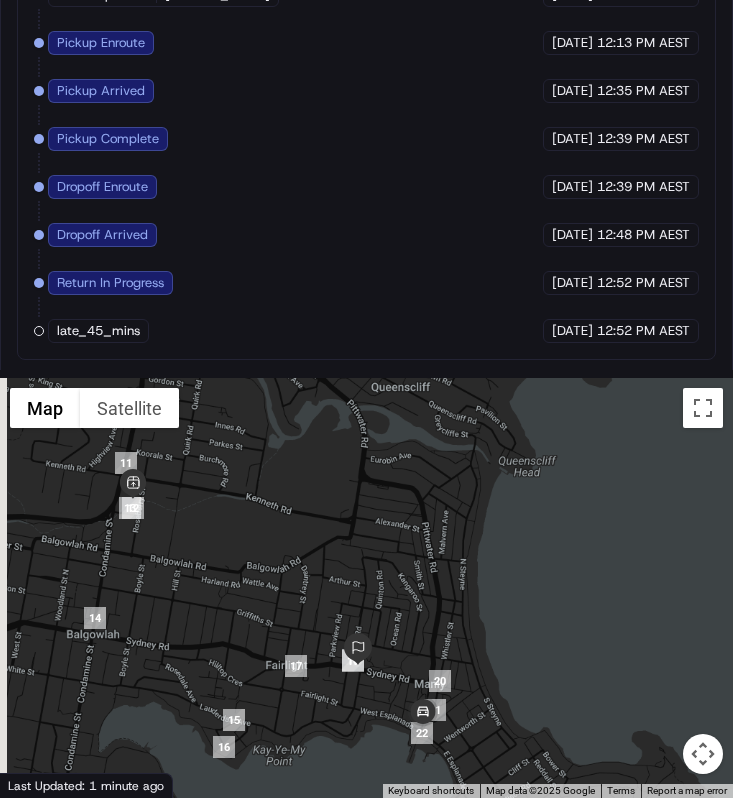 drag, startPoint x: 415, startPoint y: 750, endPoint x: 455, endPoint y: 676, distance: 84.118965 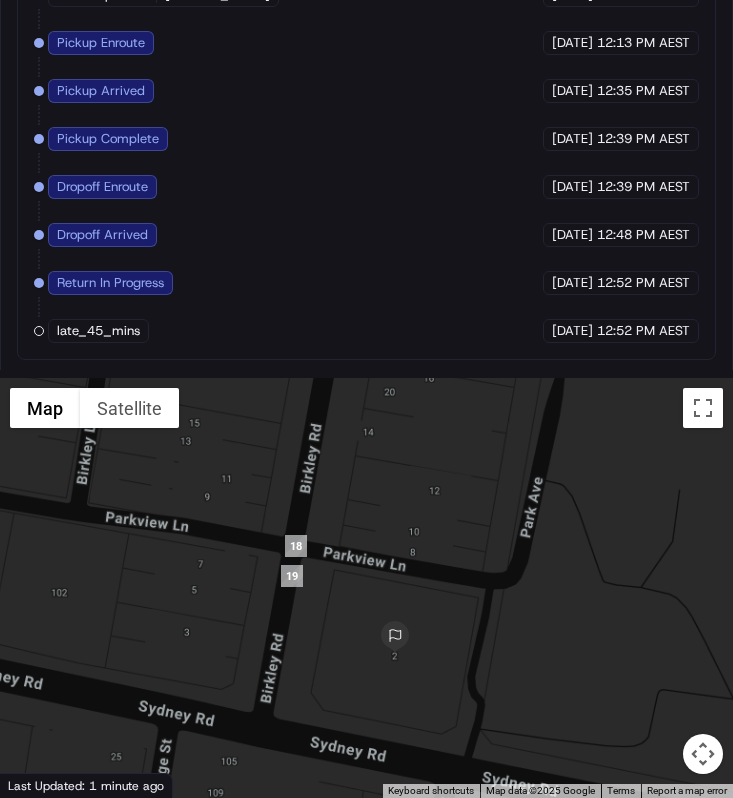 drag, startPoint x: 356, startPoint y: 679, endPoint x: 414, endPoint y: 702, distance: 62.39391 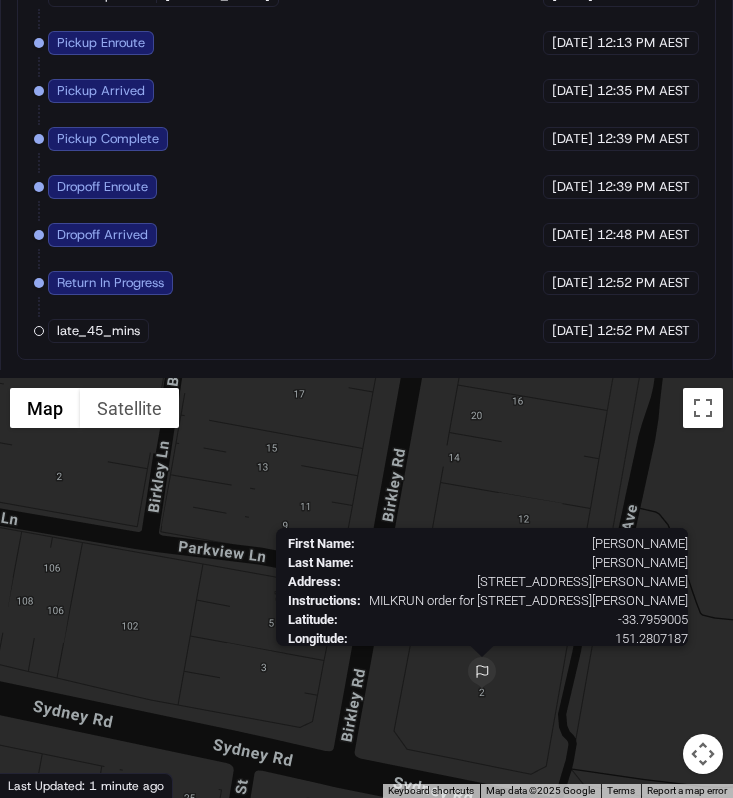 scroll, scrollTop: 1904, scrollLeft: 0, axis: vertical 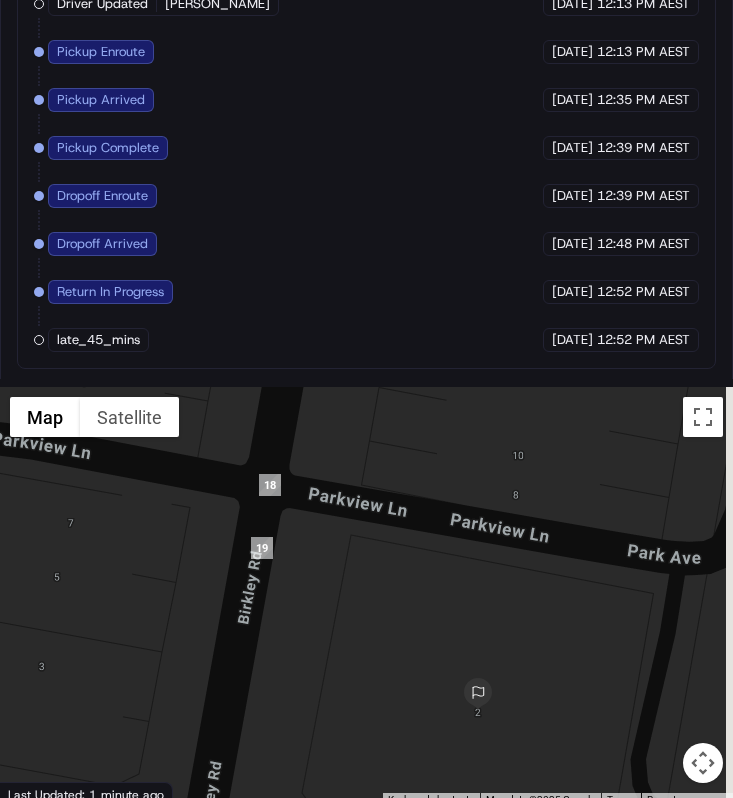 drag, startPoint x: 476, startPoint y: 659, endPoint x: 437, endPoint y: 594, distance: 75.802376 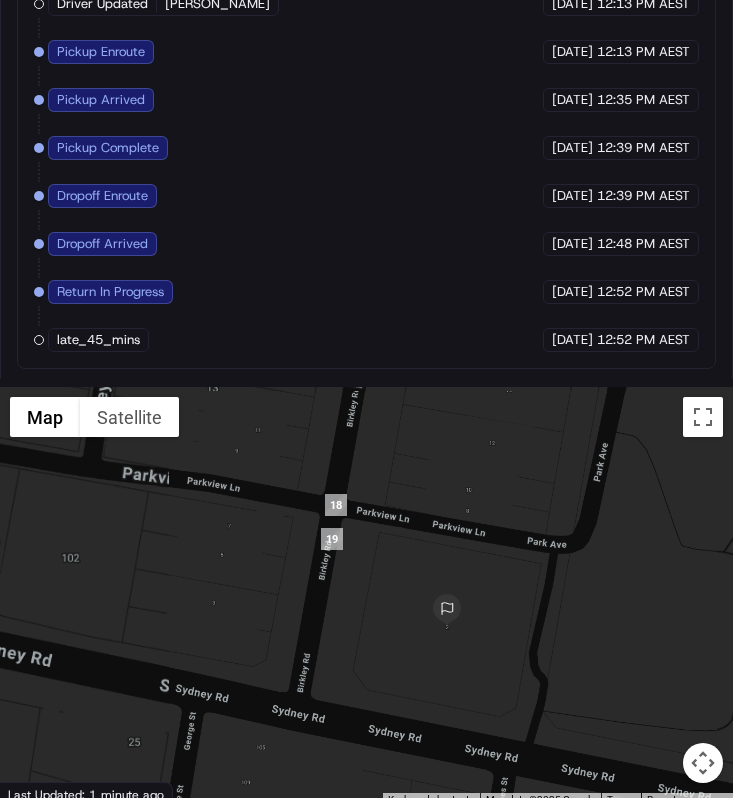scroll, scrollTop: 1894, scrollLeft: 0, axis: vertical 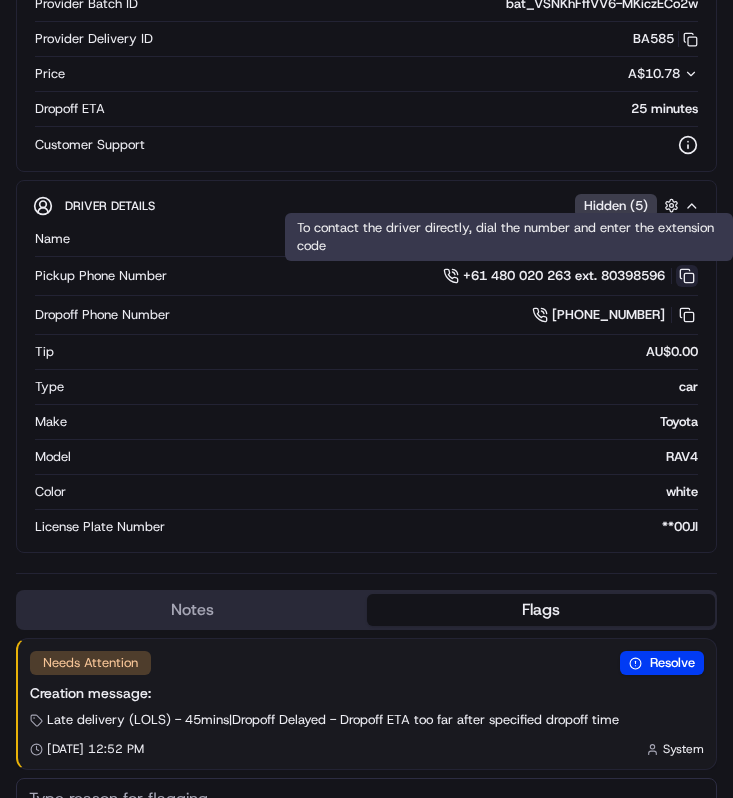 click at bounding box center (687, 276) 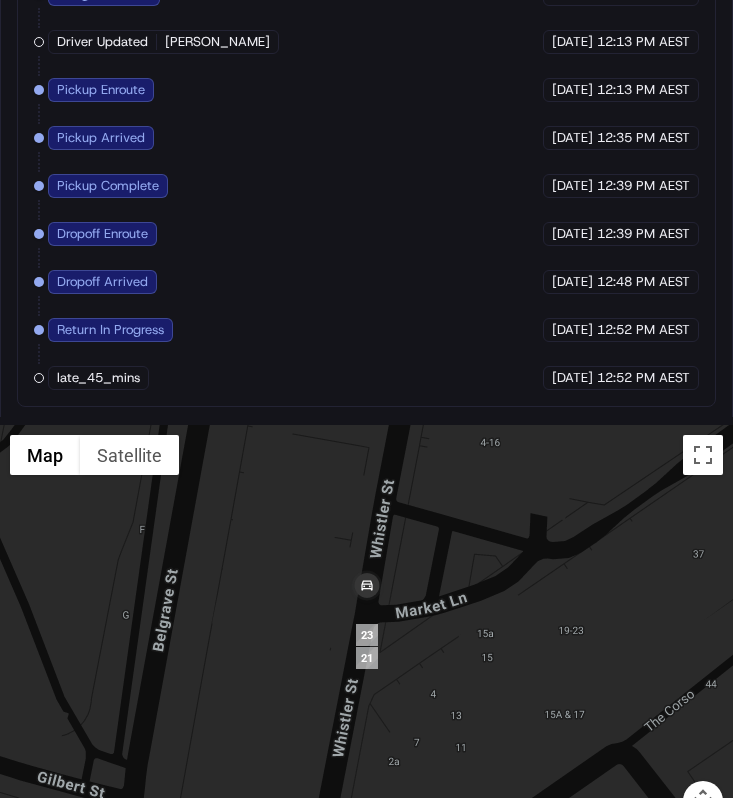 scroll, scrollTop: 1913, scrollLeft: 0, axis: vertical 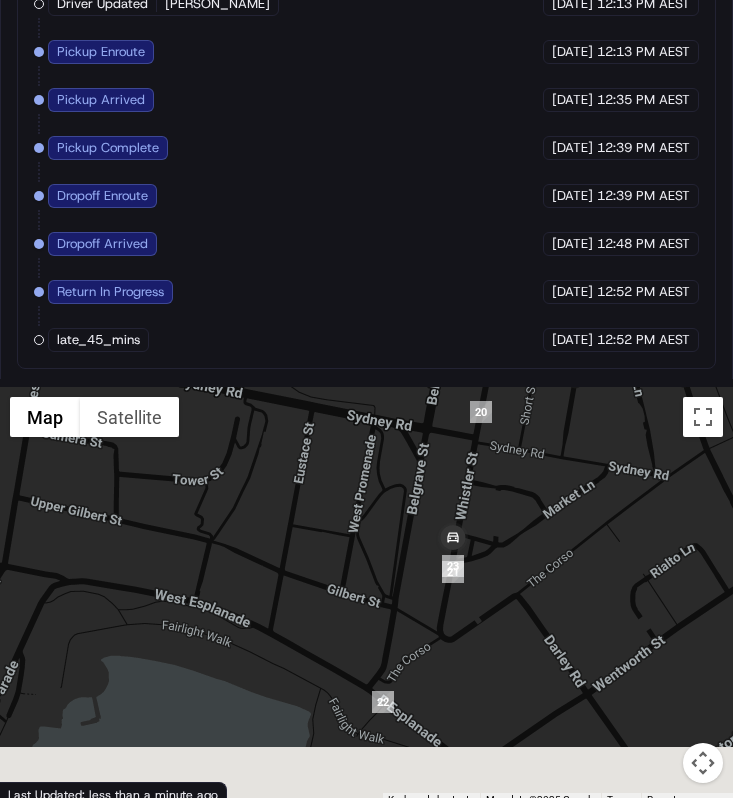 drag, startPoint x: 380, startPoint y: 707, endPoint x: 456, endPoint y: 499, distance: 221.44977 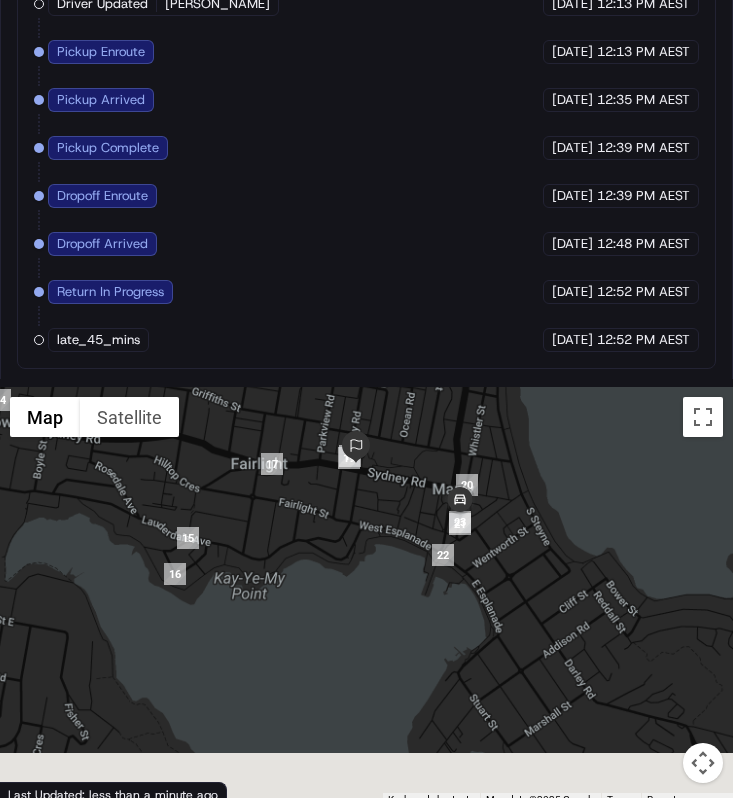 scroll, scrollTop: 1906, scrollLeft: 0, axis: vertical 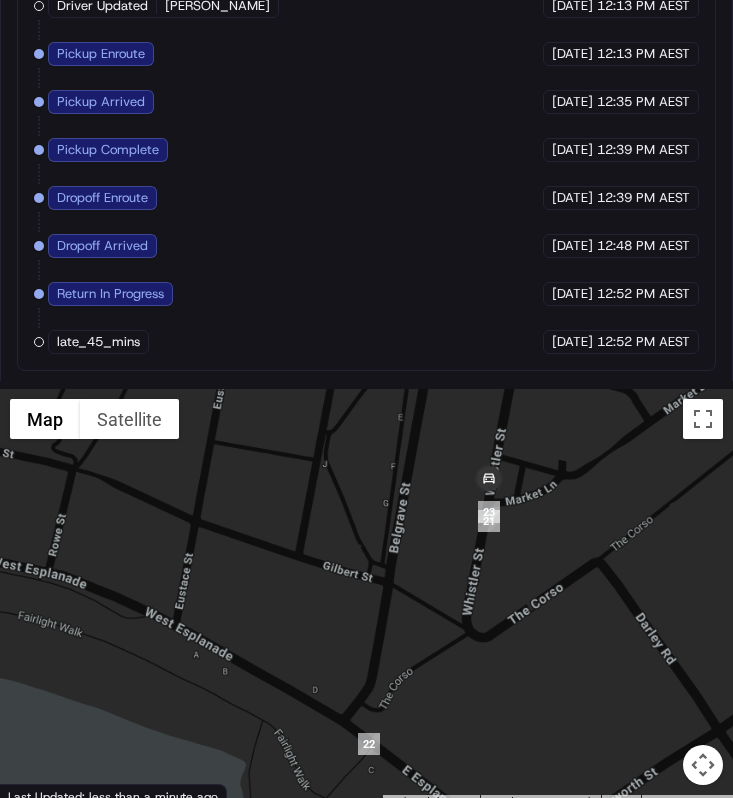 drag, startPoint x: 449, startPoint y: 541, endPoint x: 414, endPoint y: 665, distance: 128.84486 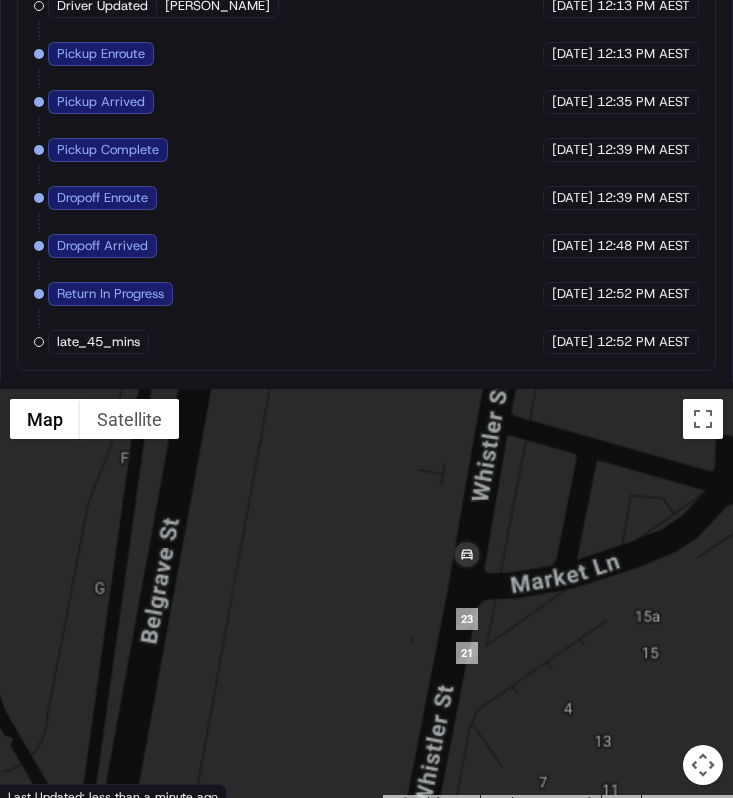 drag, startPoint x: 492, startPoint y: 596, endPoint x: 488, endPoint y: 619, distance: 23.345236 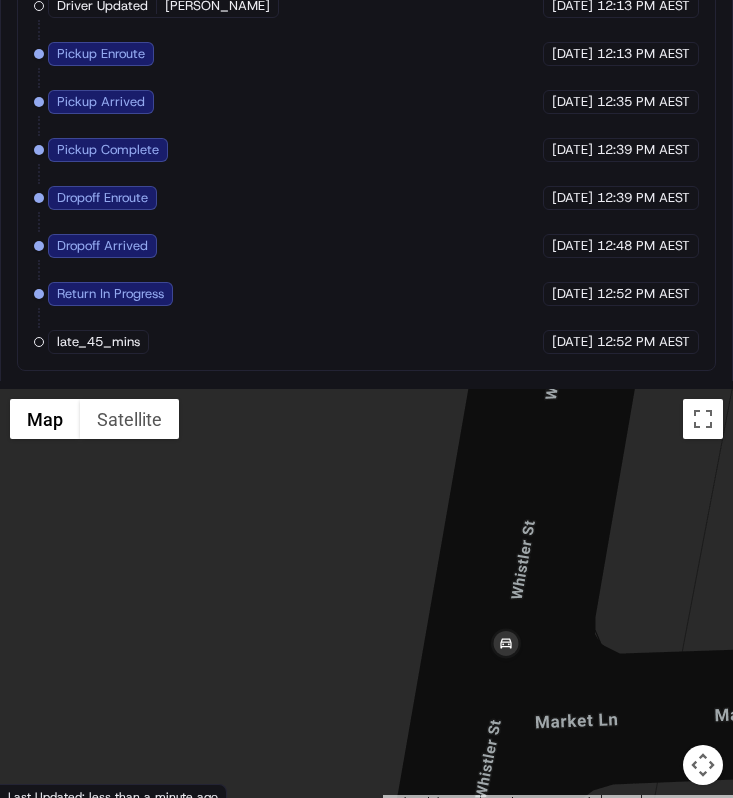 drag, startPoint x: 520, startPoint y: 582, endPoint x: 505, endPoint y: 581, distance: 15.033297 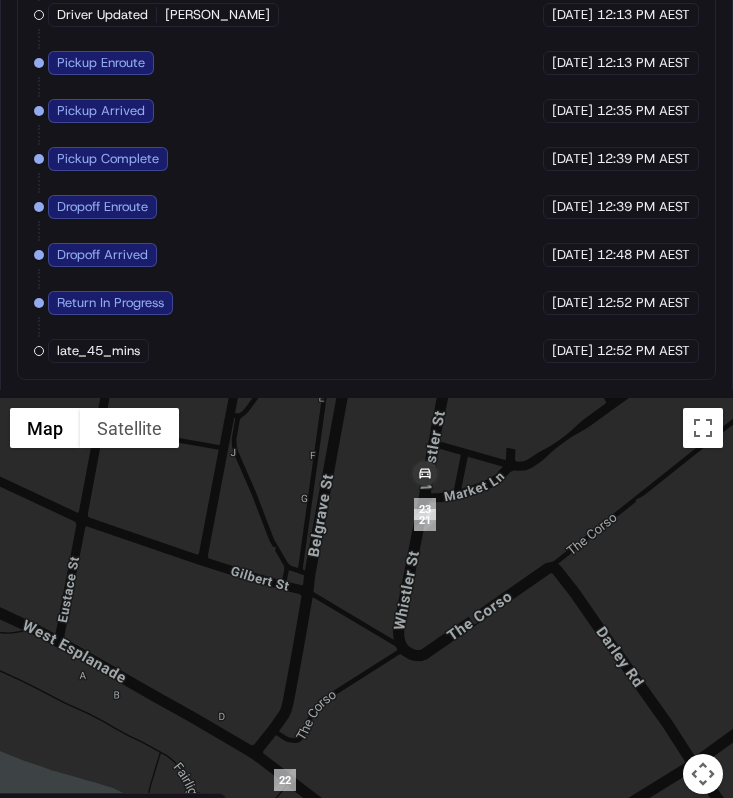 scroll, scrollTop: 1913, scrollLeft: 0, axis: vertical 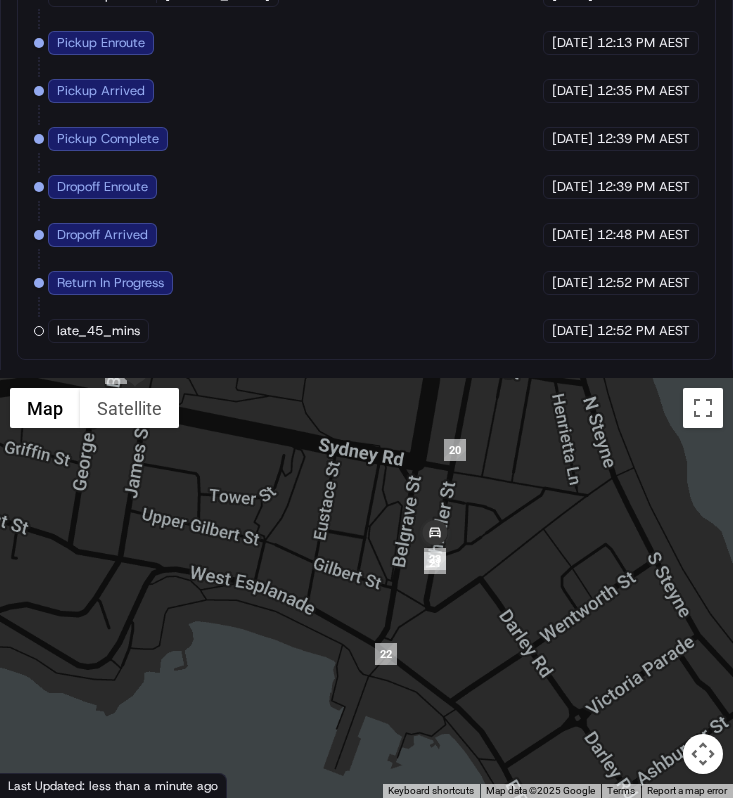 drag, startPoint x: 448, startPoint y: 552, endPoint x: 443, endPoint y: 584, distance: 32.38827 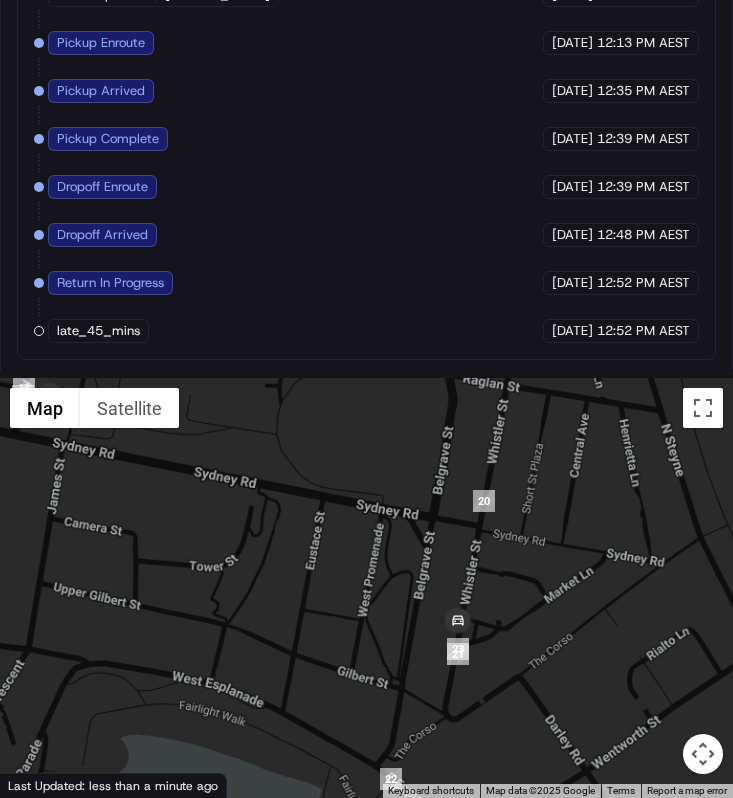 drag, startPoint x: 443, startPoint y: 500, endPoint x: 581, endPoint y: 531, distance: 141.43903 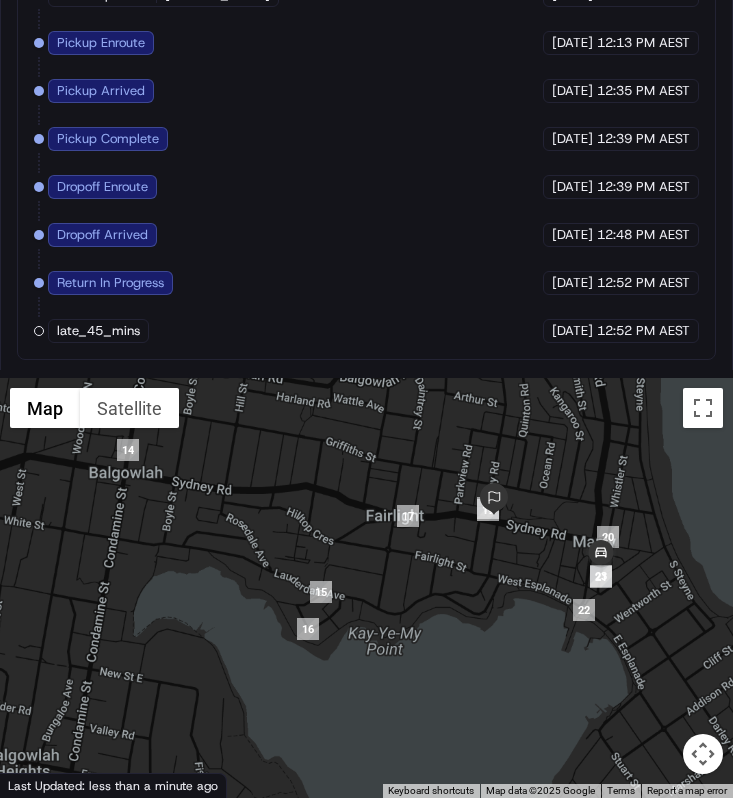 click at bounding box center [366, 588] 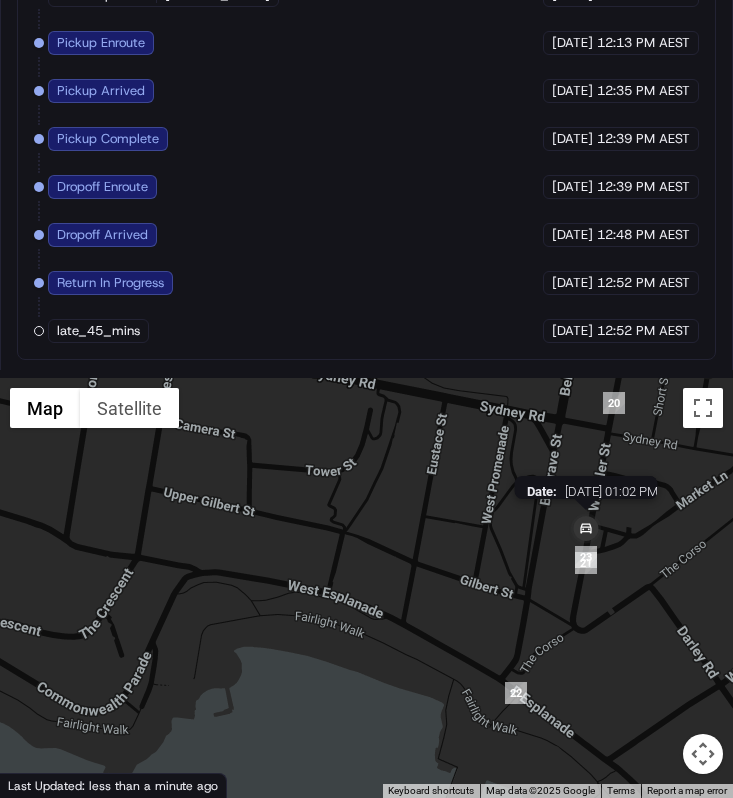 drag, startPoint x: 587, startPoint y: 521, endPoint x: 588, endPoint y: 584, distance: 63.007935 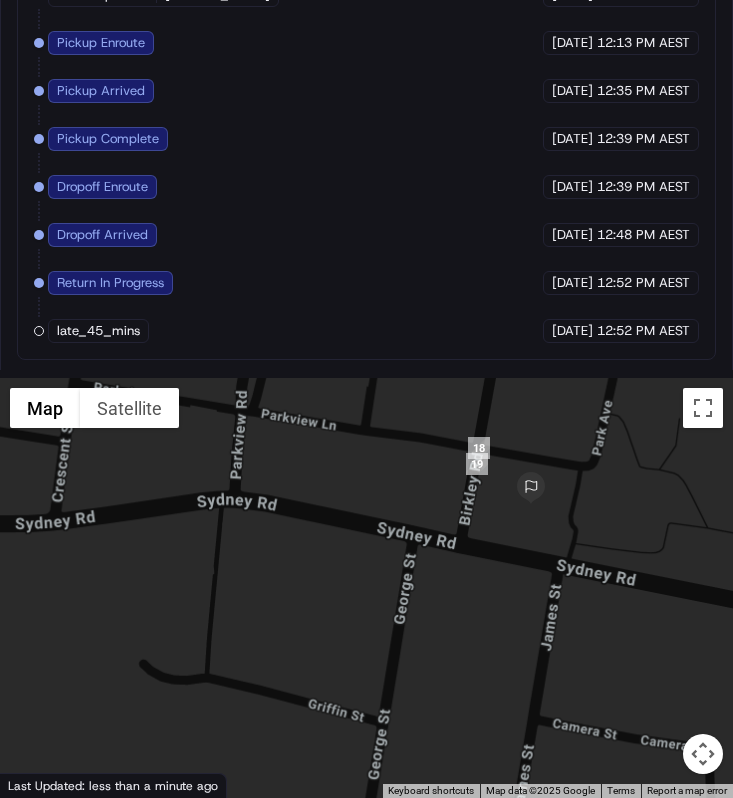 drag, startPoint x: 474, startPoint y: 544, endPoint x: 436, endPoint y: 573, distance: 47.801674 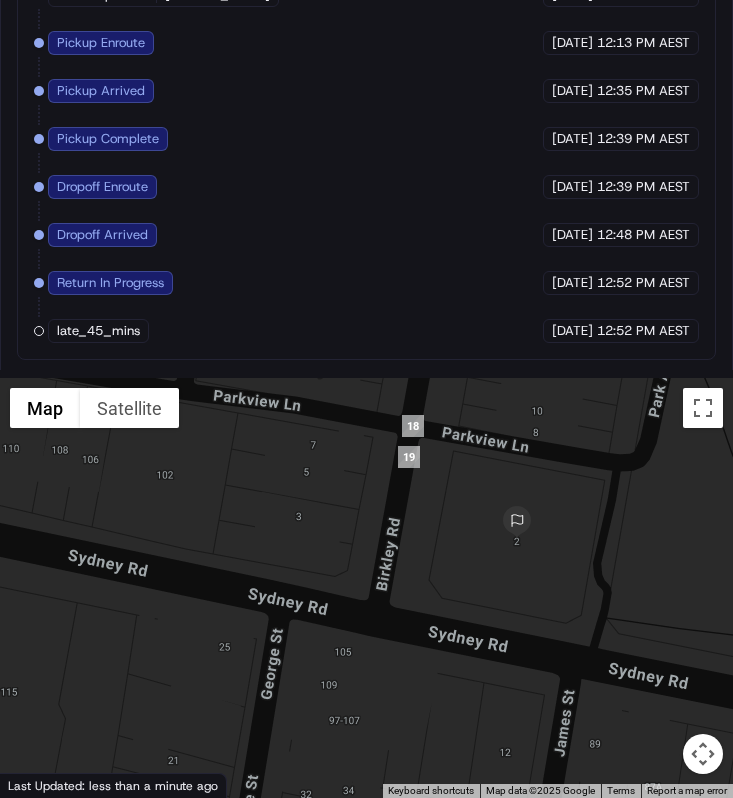 drag, startPoint x: 479, startPoint y: 525, endPoint x: 471, endPoint y: 552, distance: 28.160255 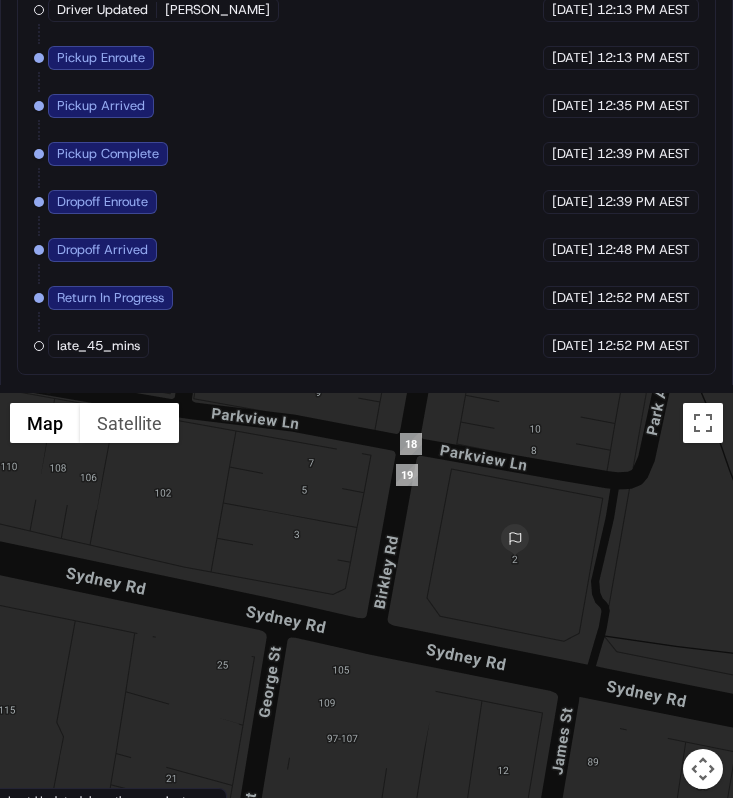 scroll, scrollTop: 1895, scrollLeft: 0, axis: vertical 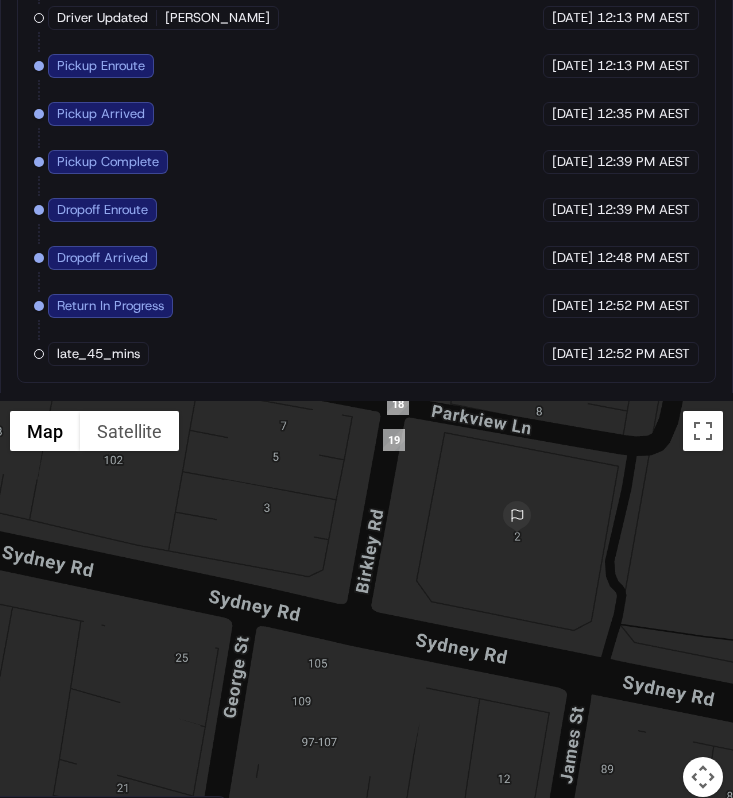 drag, startPoint x: 525, startPoint y: 485, endPoint x: 509, endPoint y: 490, distance: 16.763054 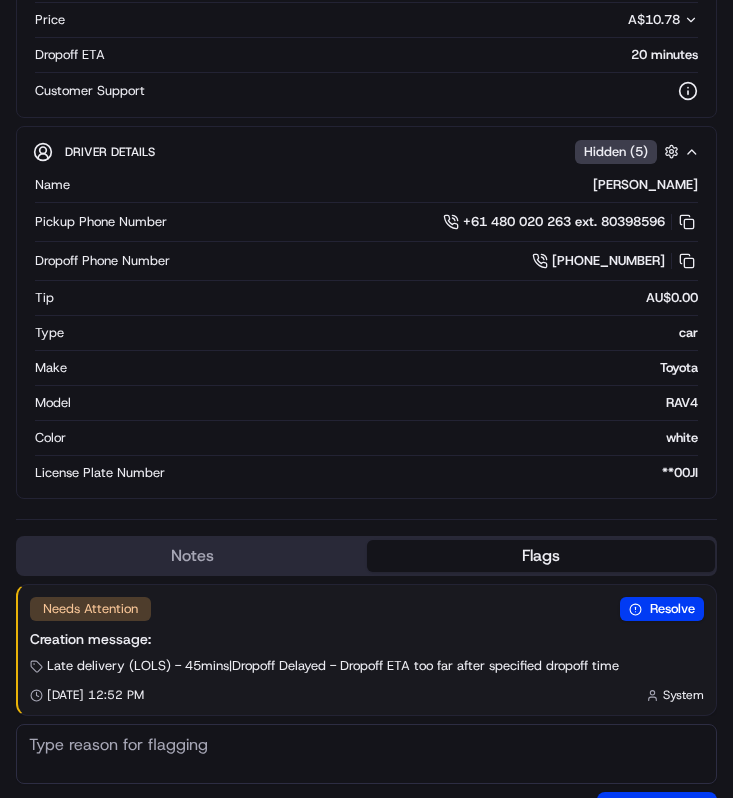 scroll, scrollTop: 0, scrollLeft: 0, axis: both 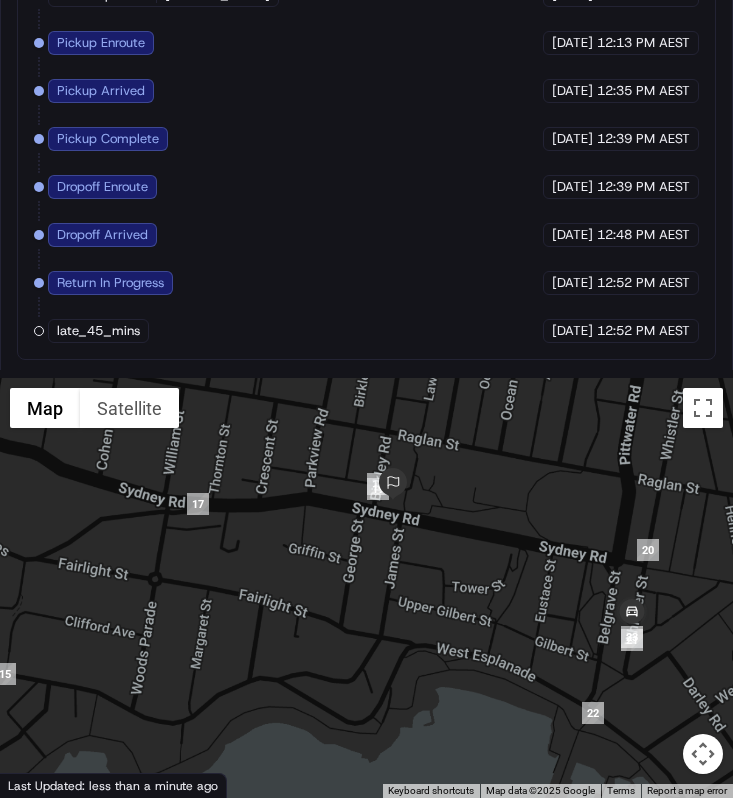drag, startPoint x: 362, startPoint y: 502, endPoint x: 298, endPoint y: 508, distance: 64.28063 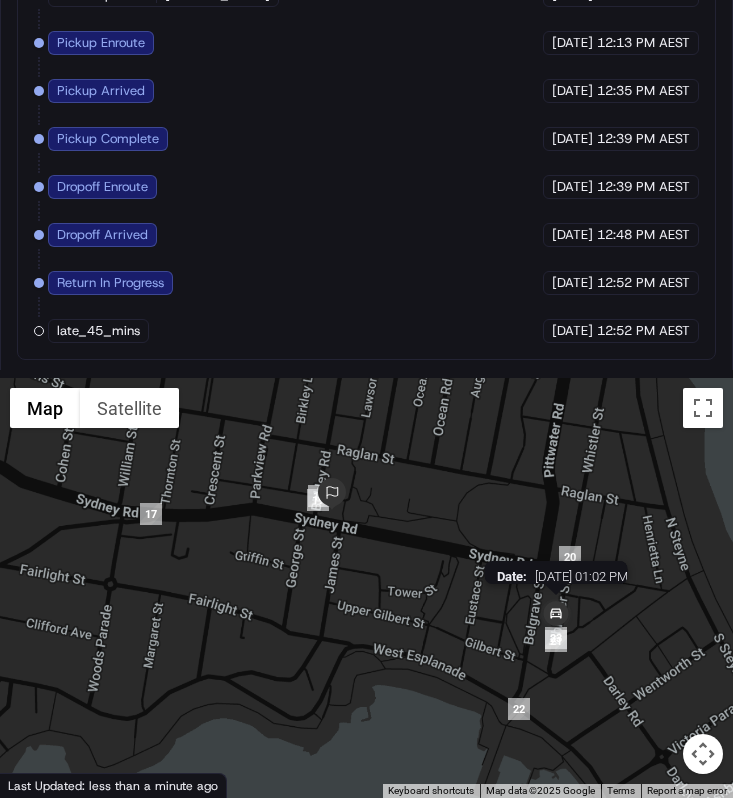 scroll, scrollTop: 1884, scrollLeft: 0, axis: vertical 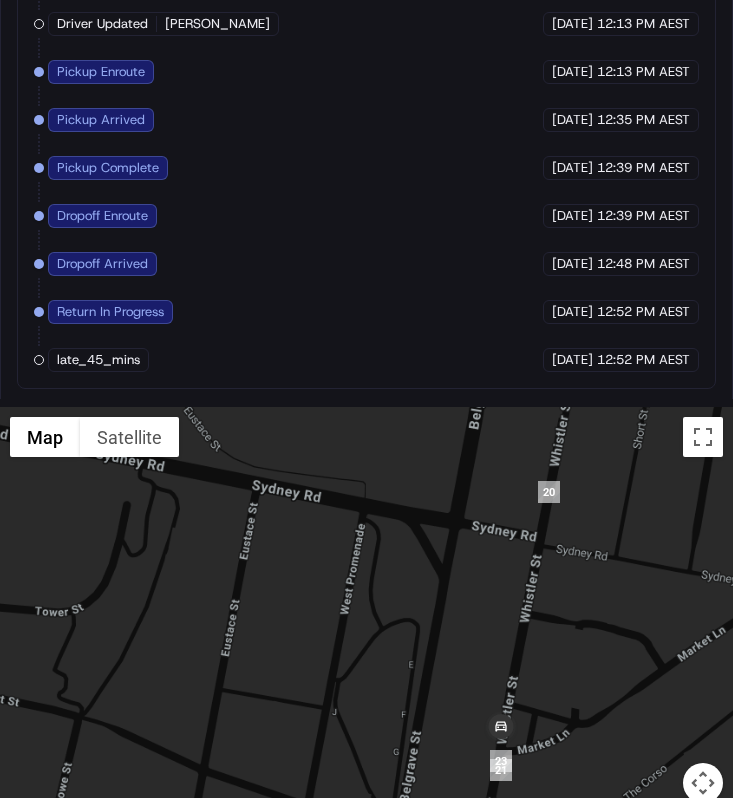 drag, startPoint x: 553, startPoint y: 606, endPoint x: 488, endPoint y: 561, distance: 79.05694 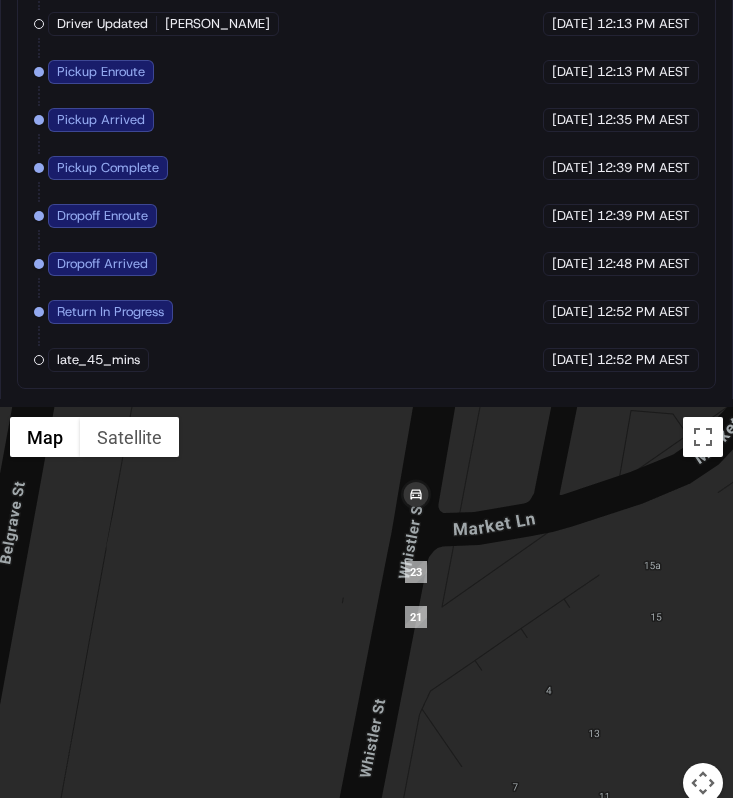 drag, startPoint x: 466, startPoint y: 559, endPoint x: 491, endPoint y: 579, distance: 32.01562 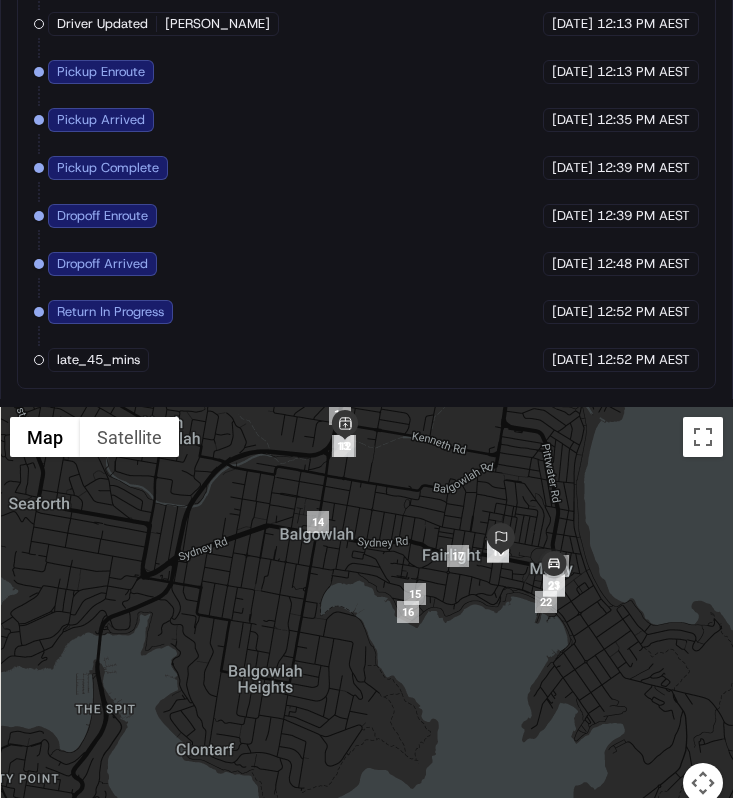 drag, startPoint x: 491, startPoint y: 579, endPoint x: 563, endPoint y: 587, distance: 72.443085 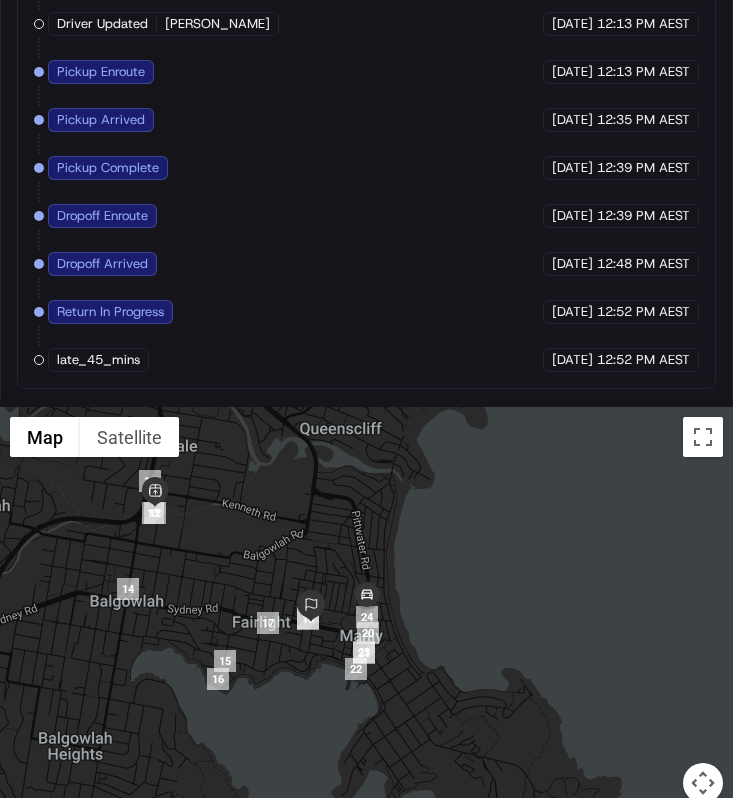 drag, startPoint x: 588, startPoint y: 264, endPoint x: 656, endPoint y: 265, distance: 68.007355 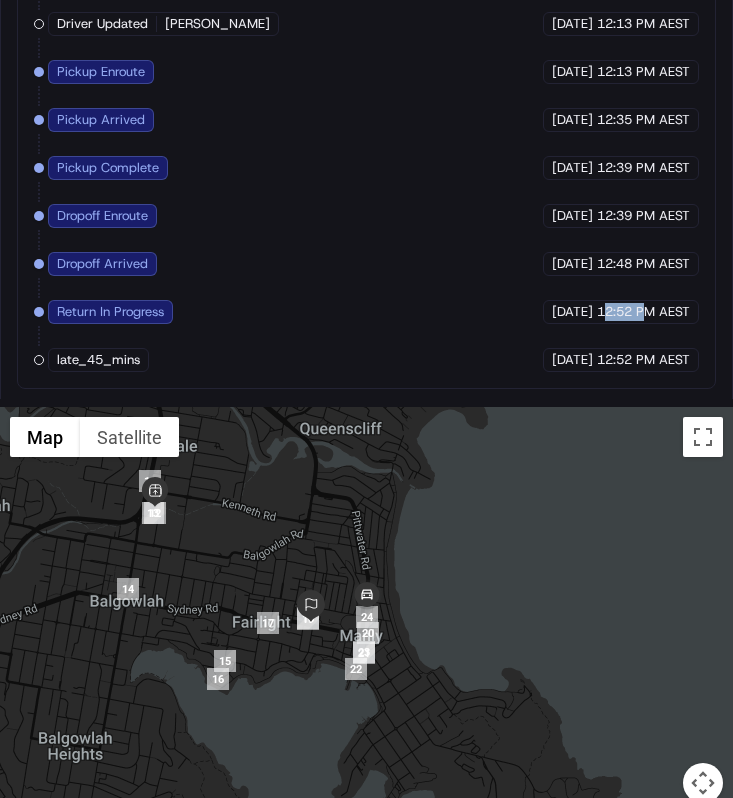 drag, startPoint x: 600, startPoint y: 315, endPoint x: 647, endPoint y: 315, distance: 47 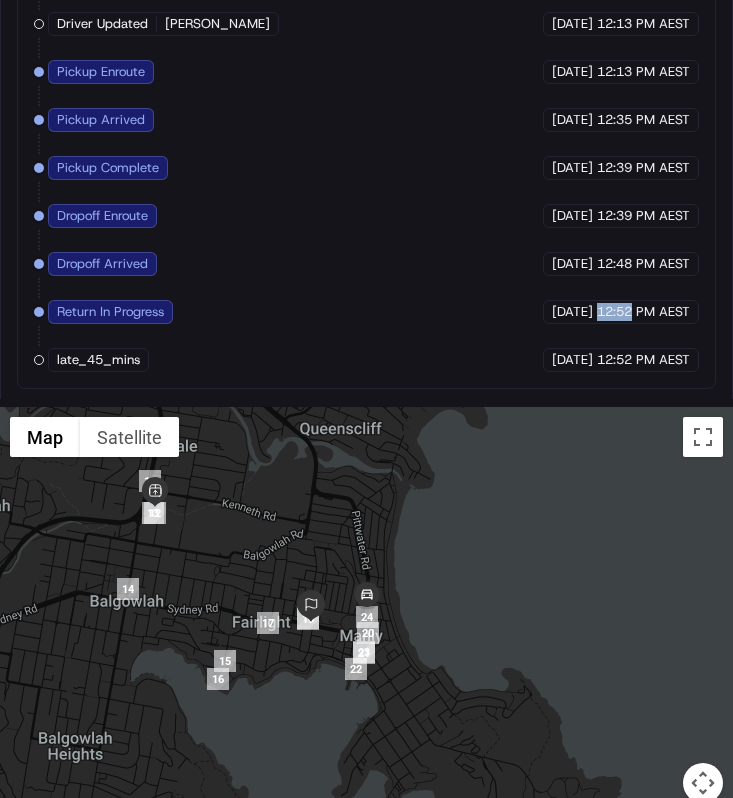 drag, startPoint x: 596, startPoint y: 316, endPoint x: 633, endPoint y: 312, distance: 37.215588 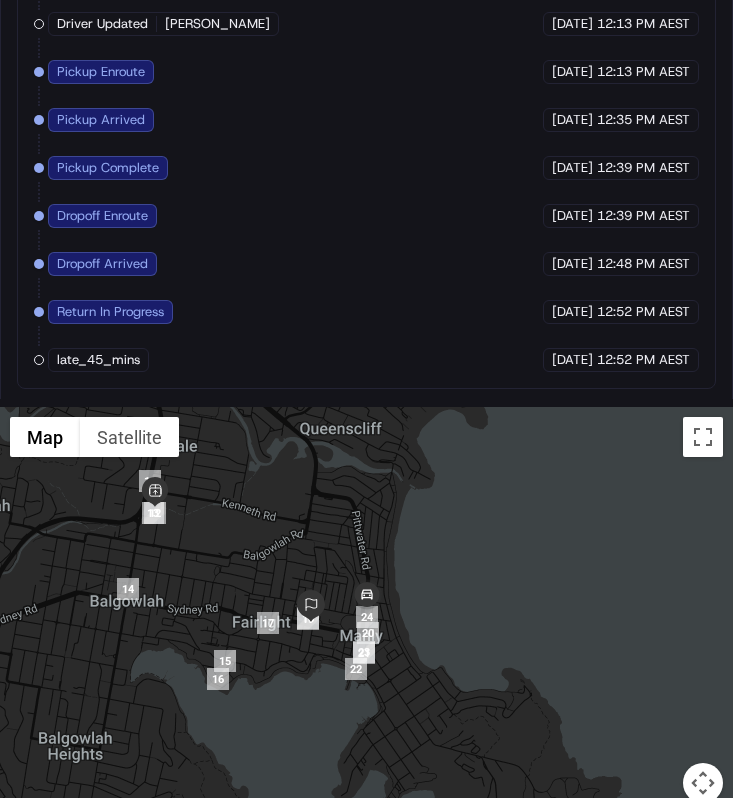 click on "[DATE] 12:52 PM AEST" at bounding box center [621, 312] 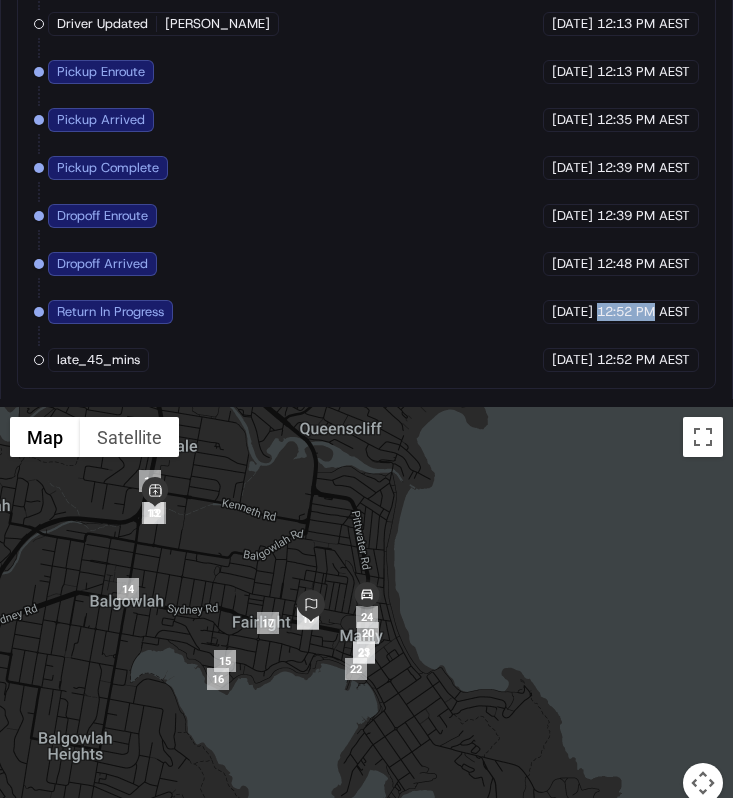 drag, startPoint x: 594, startPoint y: 313, endPoint x: 653, endPoint y: 303, distance: 59.841457 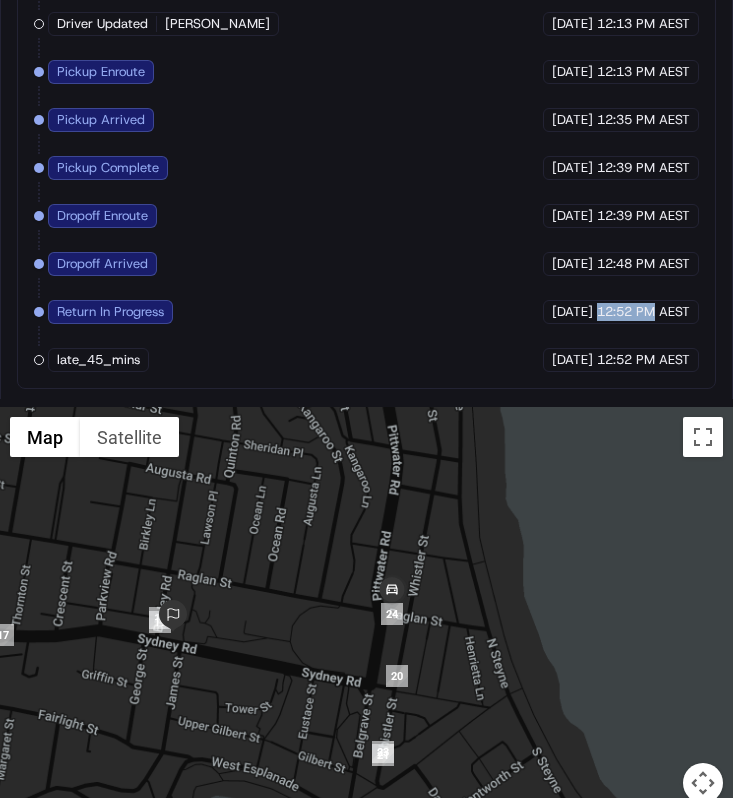 drag, startPoint x: 373, startPoint y: 618, endPoint x: 421, endPoint y: 618, distance: 48 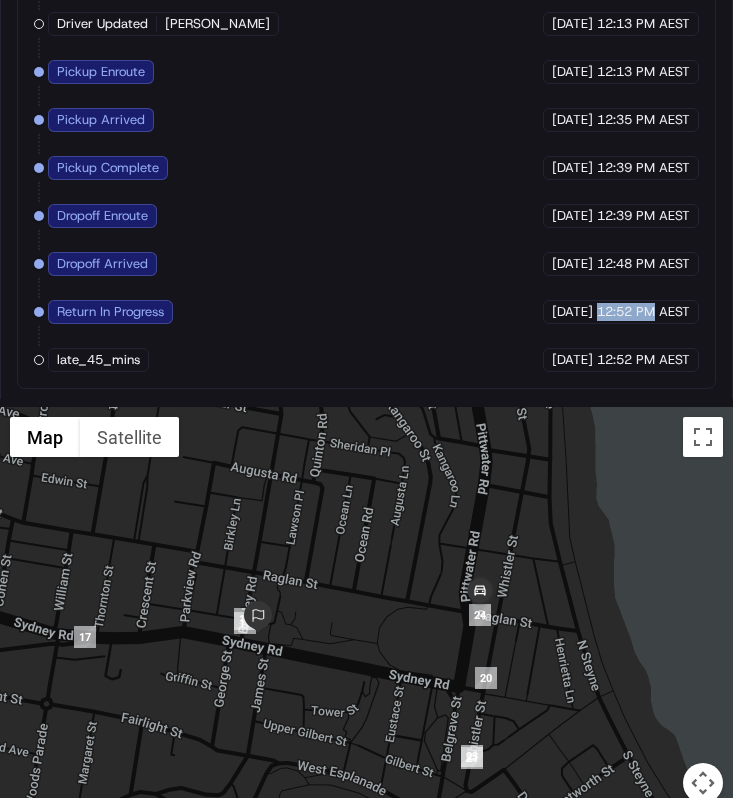 drag, startPoint x: 420, startPoint y: 618, endPoint x: 521, endPoint y: 621, distance: 101.04455 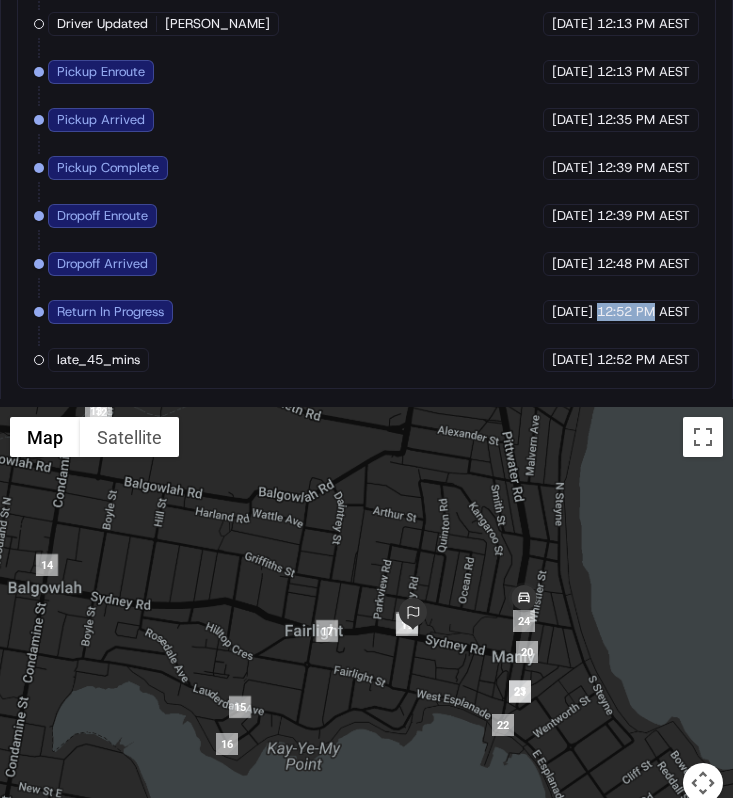 click on "12:52 PM AEST" at bounding box center (643, 312) 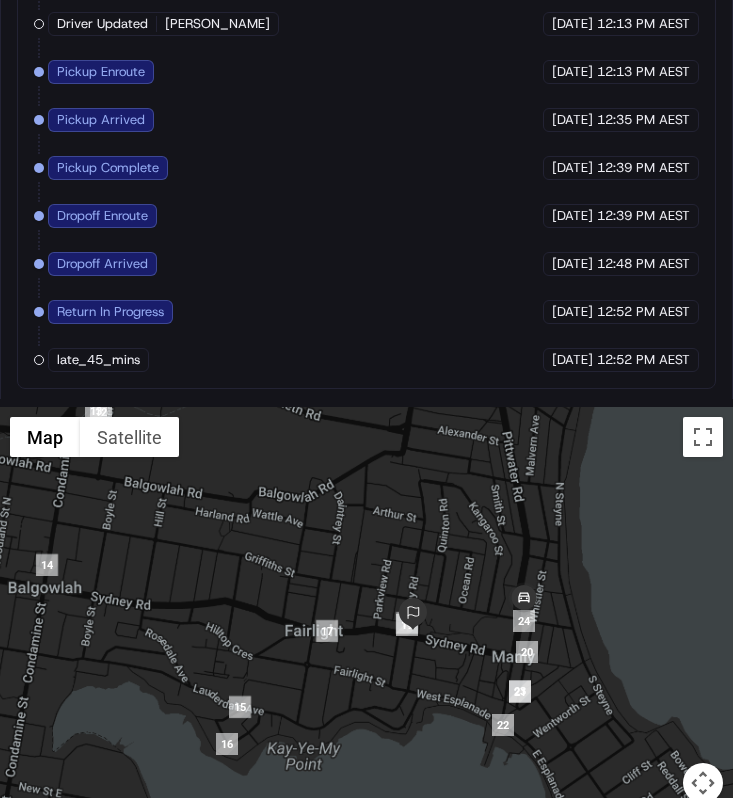 drag, startPoint x: 592, startPoint y: 315, endPoint x: 680, endPoint y: 318, distance: 88.051125 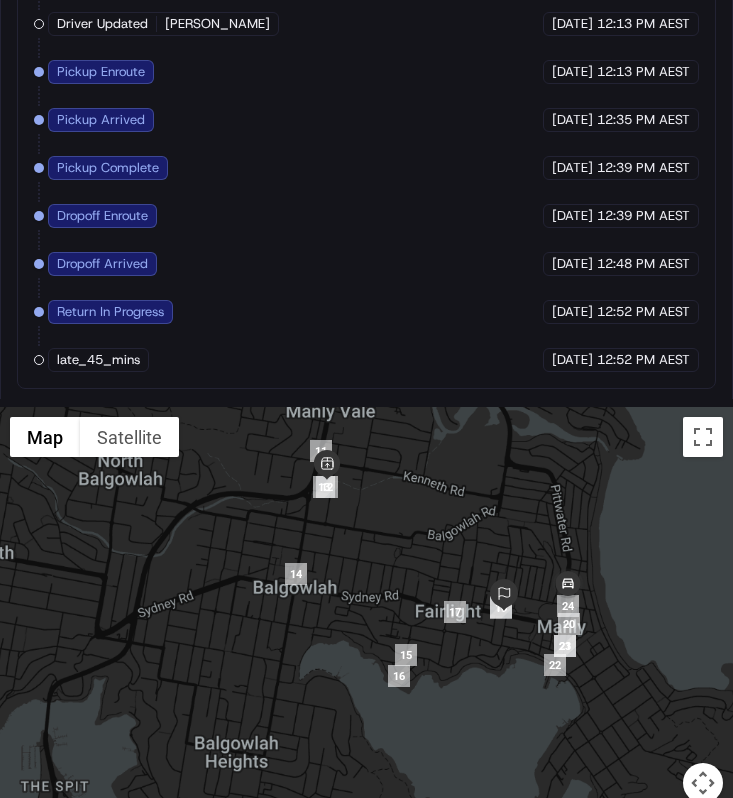 drag, startPoint x: 557, startPoint y: 584, endPoint x: 592, endPoint y: 586, distance: 35.057095 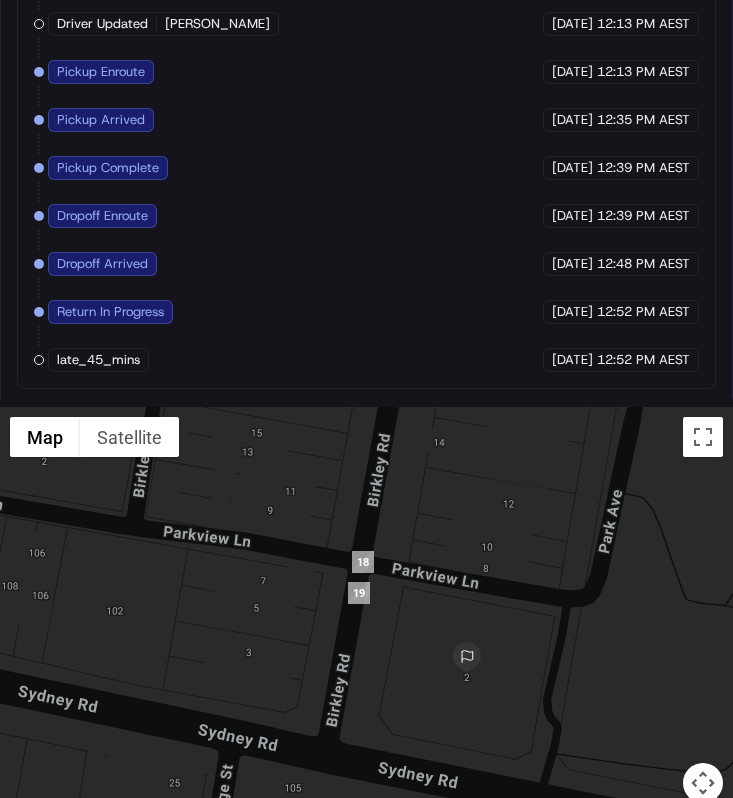 drag, startPoint x: 490, startPoint y: 636, endPoint x: 495, endPoint y: 610, distance: 26.476404 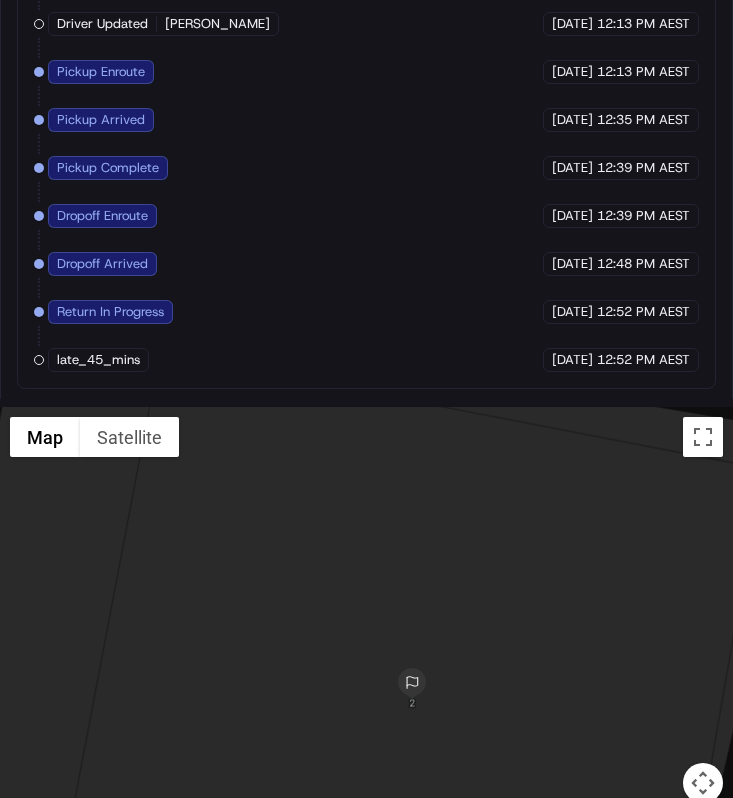 drag, startPoint x: 466, startPoint y: 654, endPoint x: 475, endPoint y: 607, distance: 47.853943 